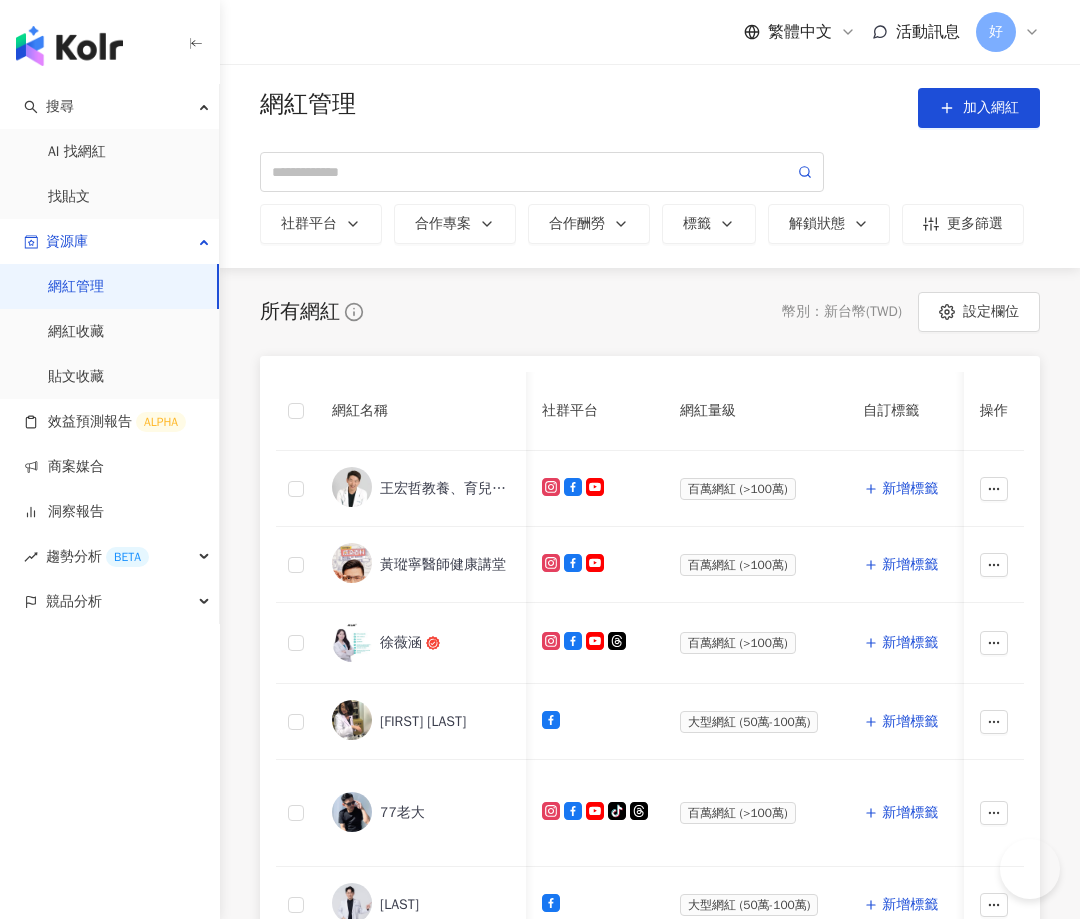 scroll, scrollTop: 0, scrollLeft: 0, axis: both 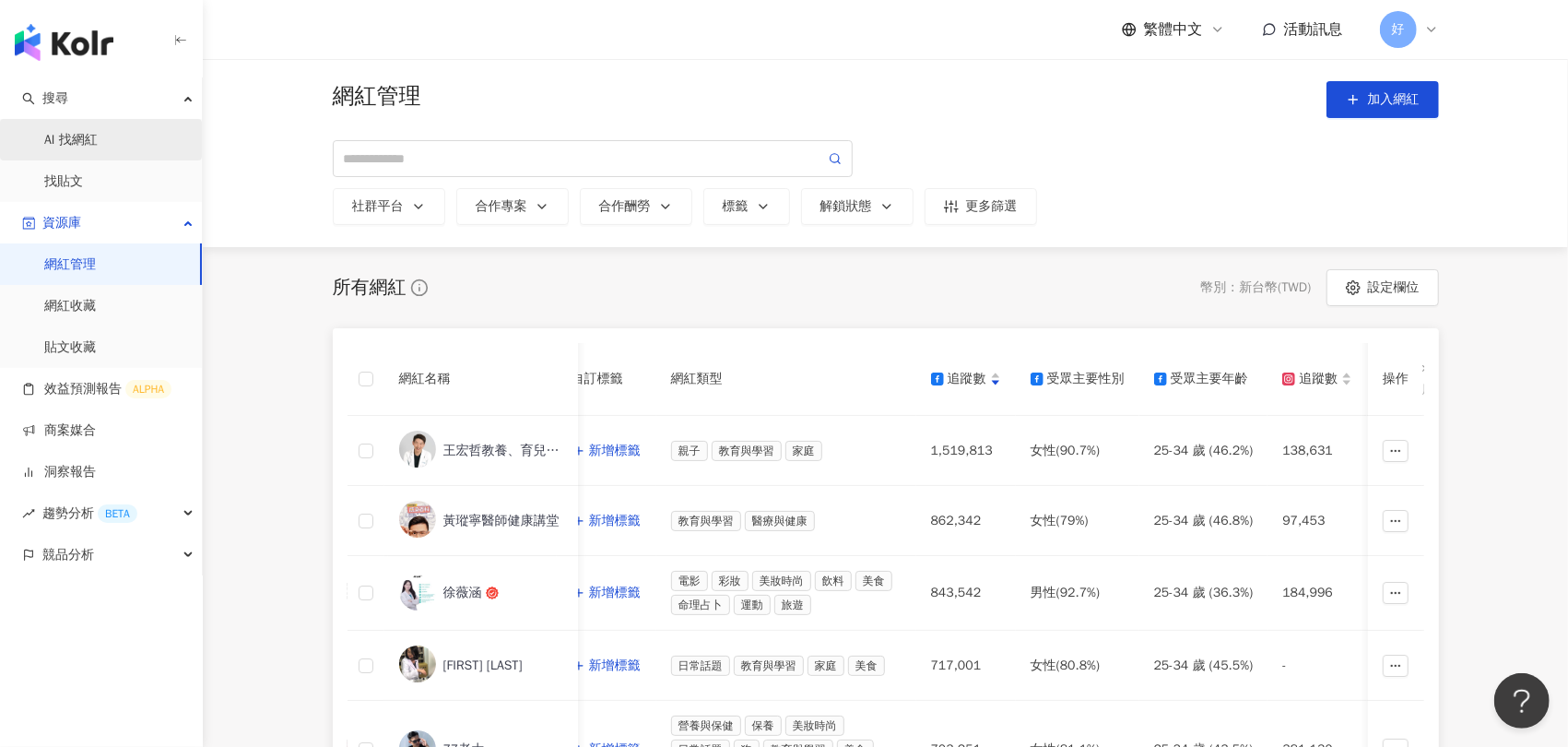 click on "AI 找網紅" at bounding box center (71, 140) 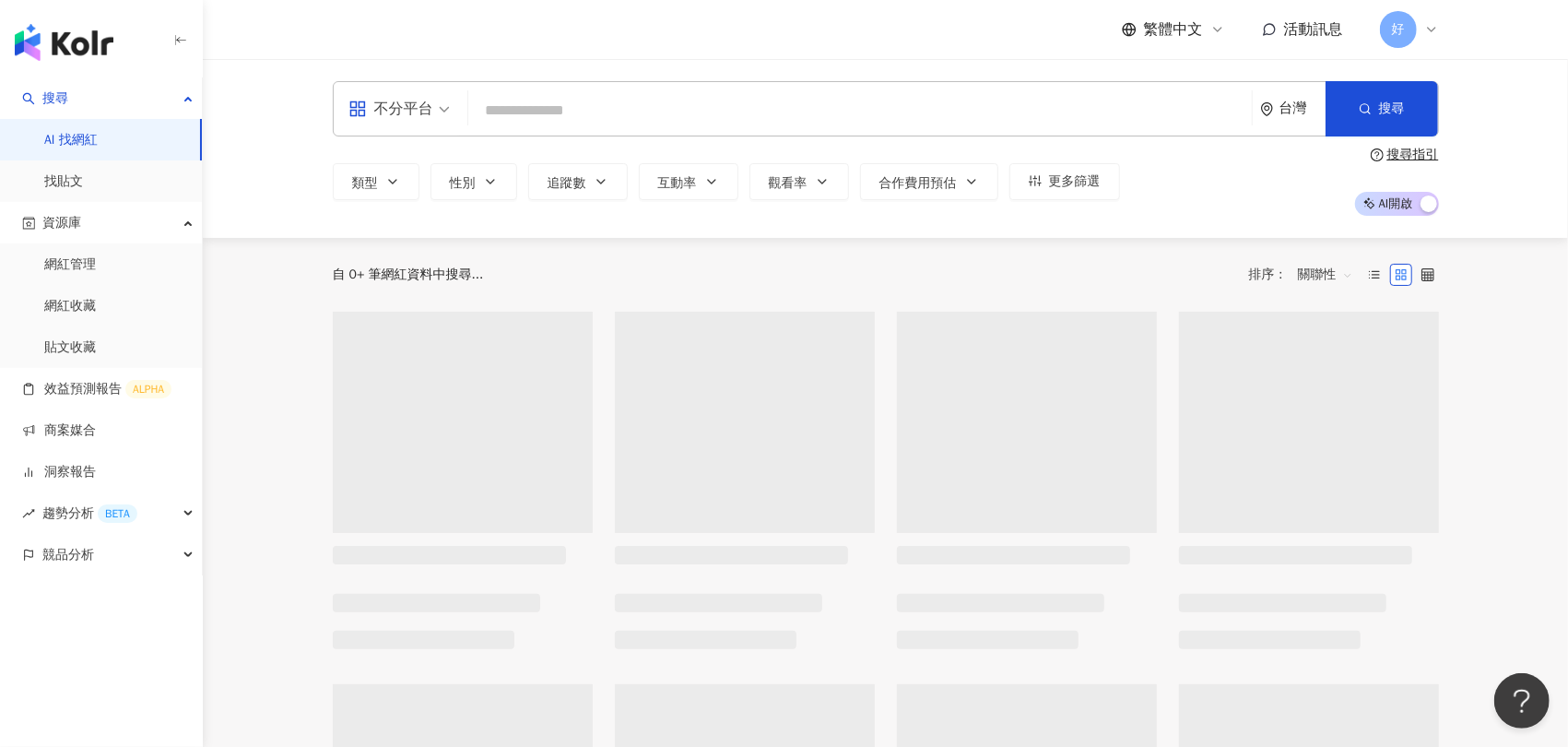 click on "不分平台" at bounding box center (391, 109) 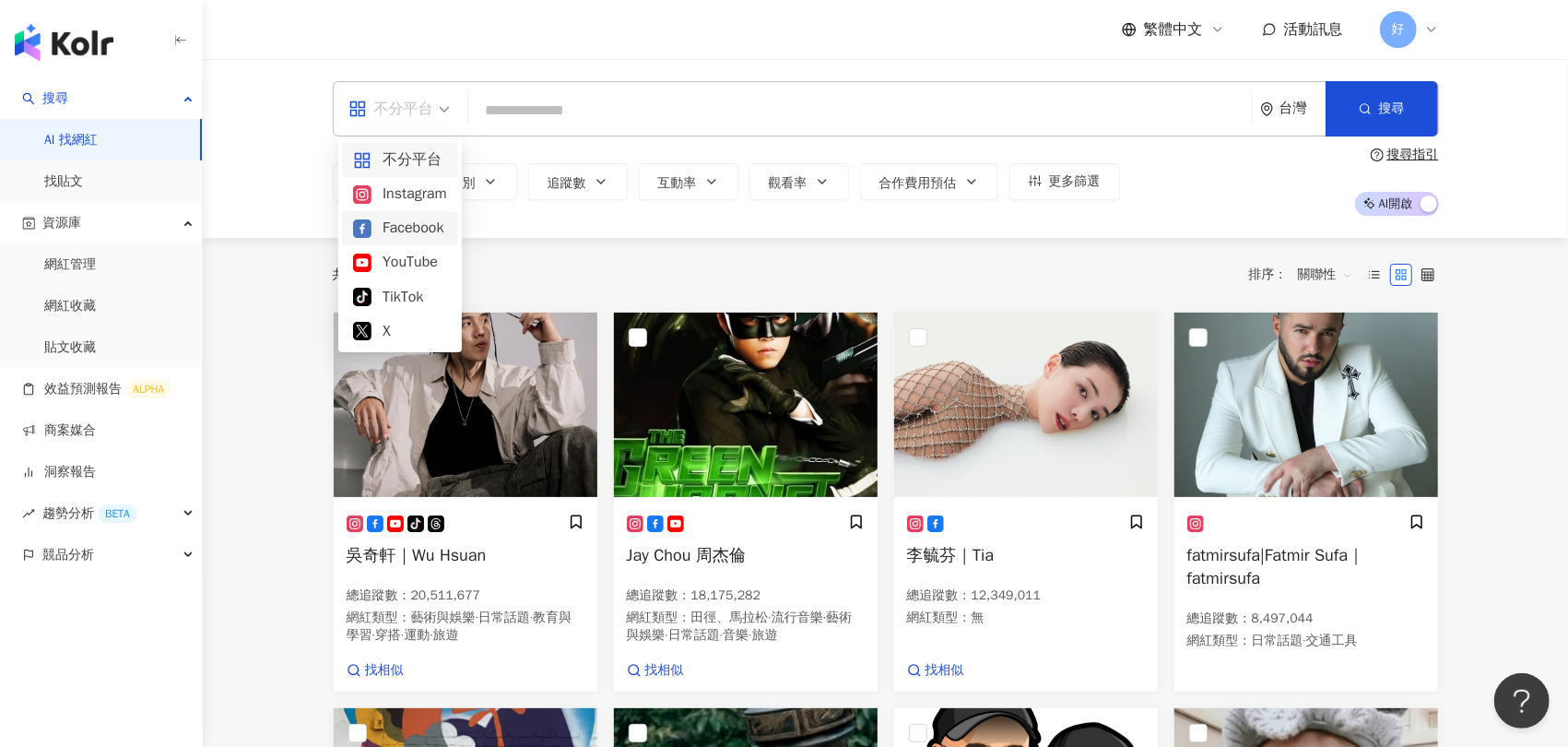 click on "Facebook" at bounding box center (400, 228) 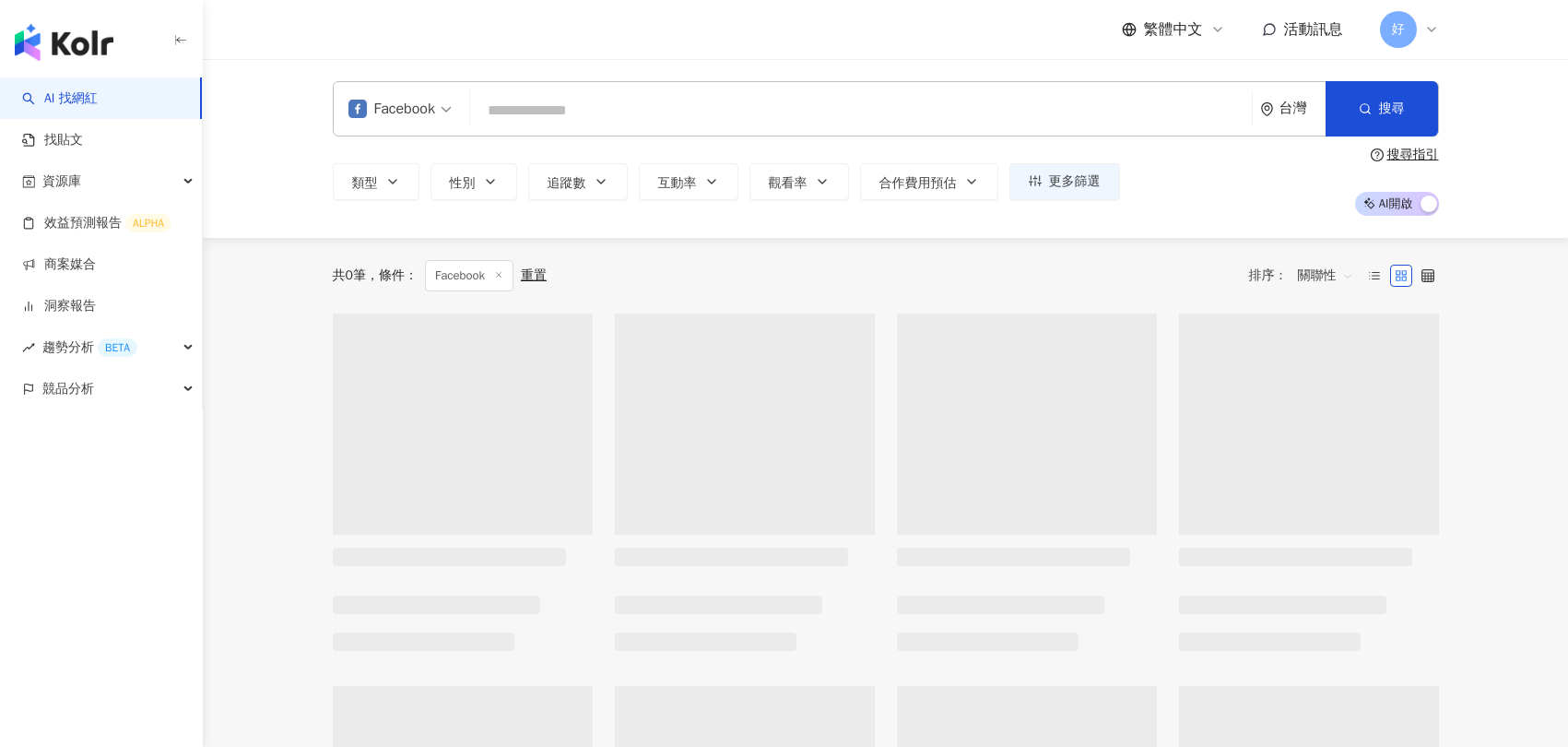 scroll, scrollTop: 0, scrollLeft: 0, axis: both 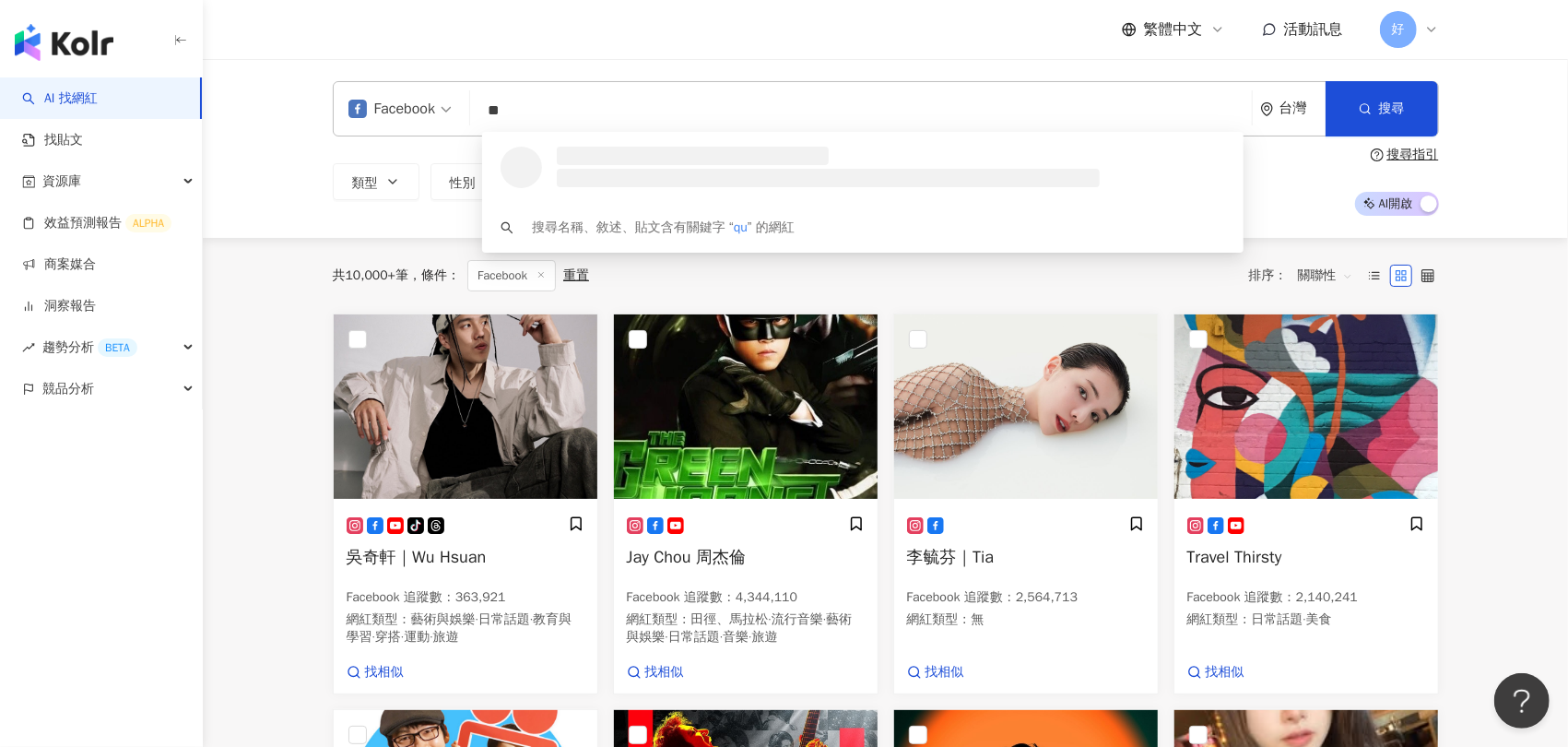 type on "*" 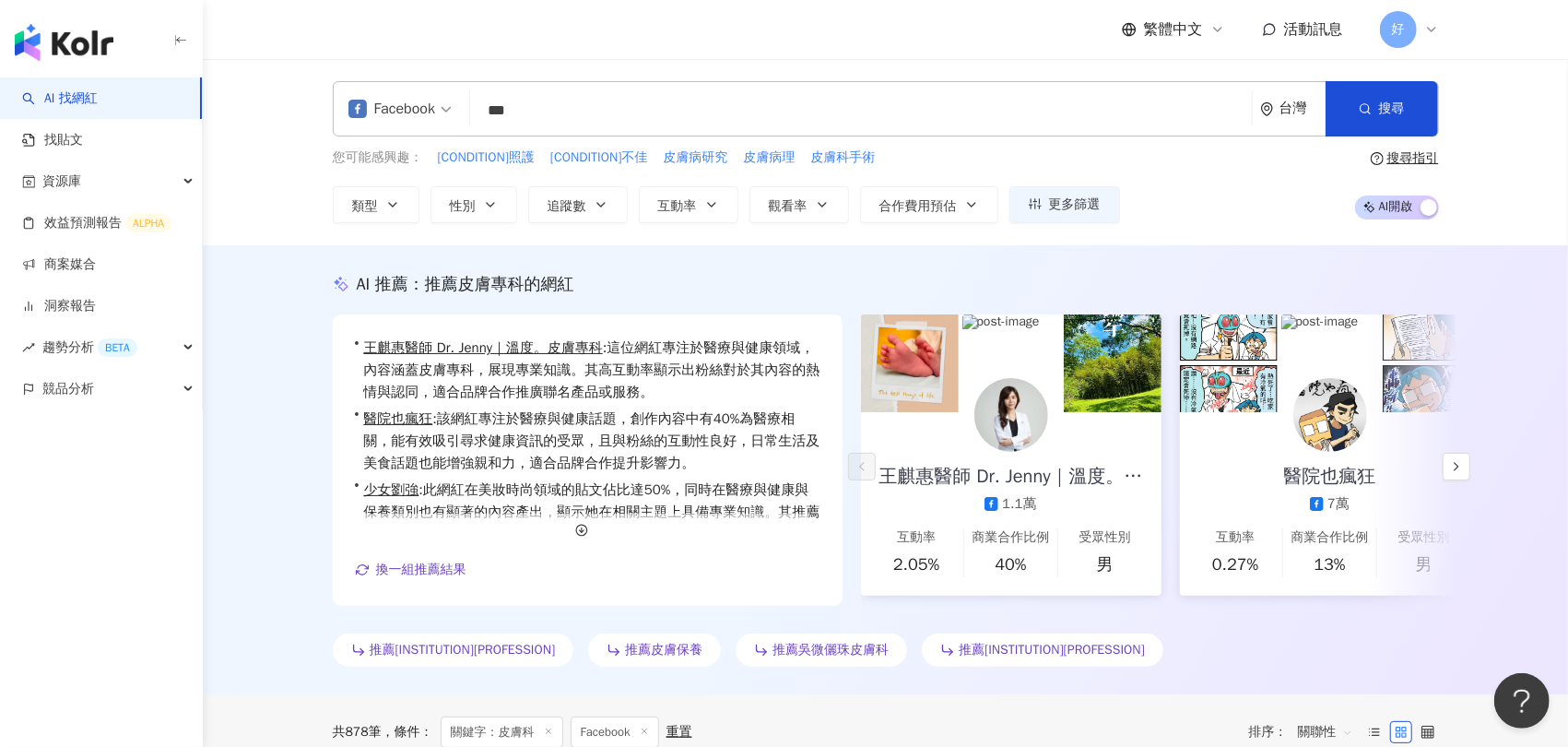 click on "AI 推薦 ： 推薦皮膚專科的網紅 • 王麒惠醫師 Dr. Jenny｜溫度。皮膚專科  :  這位網紅專注於醫療與健康領域，內容涵蓋皮膚專科，展現專業知識。其高互動率顯示出粉絲對於其內容的熱情與認同，適合品牌合作推廣聯名產品或服務。 • 醫院也瘋狂  :  該網紅專注於醫療與健康話題，創作內容中有40%為醫療相關，能有效吸引尋求健康資訊的受眾，且與粉絲的互動性良好，日常生活及美食話題也能增強親和力，適合品牌合作提升影響力。 • 少女劉強  :  此網紅在美妝時尚領域的貼文佔比達50%，同時在醫療與健康與保養類別也有顯著的內容產出，顯示她在相關主題上具備專業知識。其推薦的護膚產品和皮膚科服務與粉絲互動良好，是受眾信賴的關鍵專家。 換一組推薦結果 對您有幫助嗎？ 王麒惠醫師 Dr. Jenny｜溫度。皮膚專科 1.1萬 互動率 2.05% 商業合作比例 40% 受眾性別" at bounding box center [886, 473] 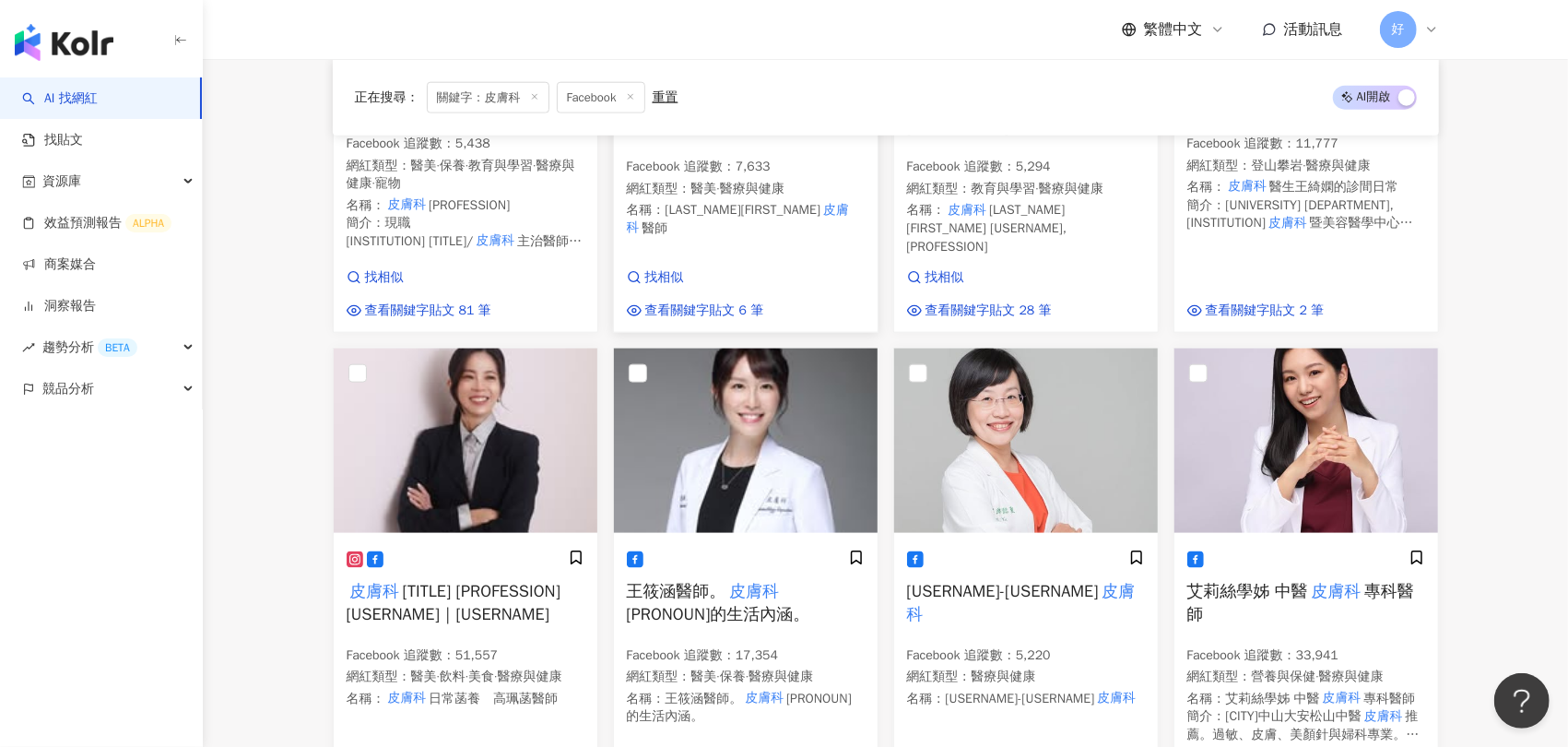 scroll, scrollTop: 1403, scrollLeft: 0, axis: vertical 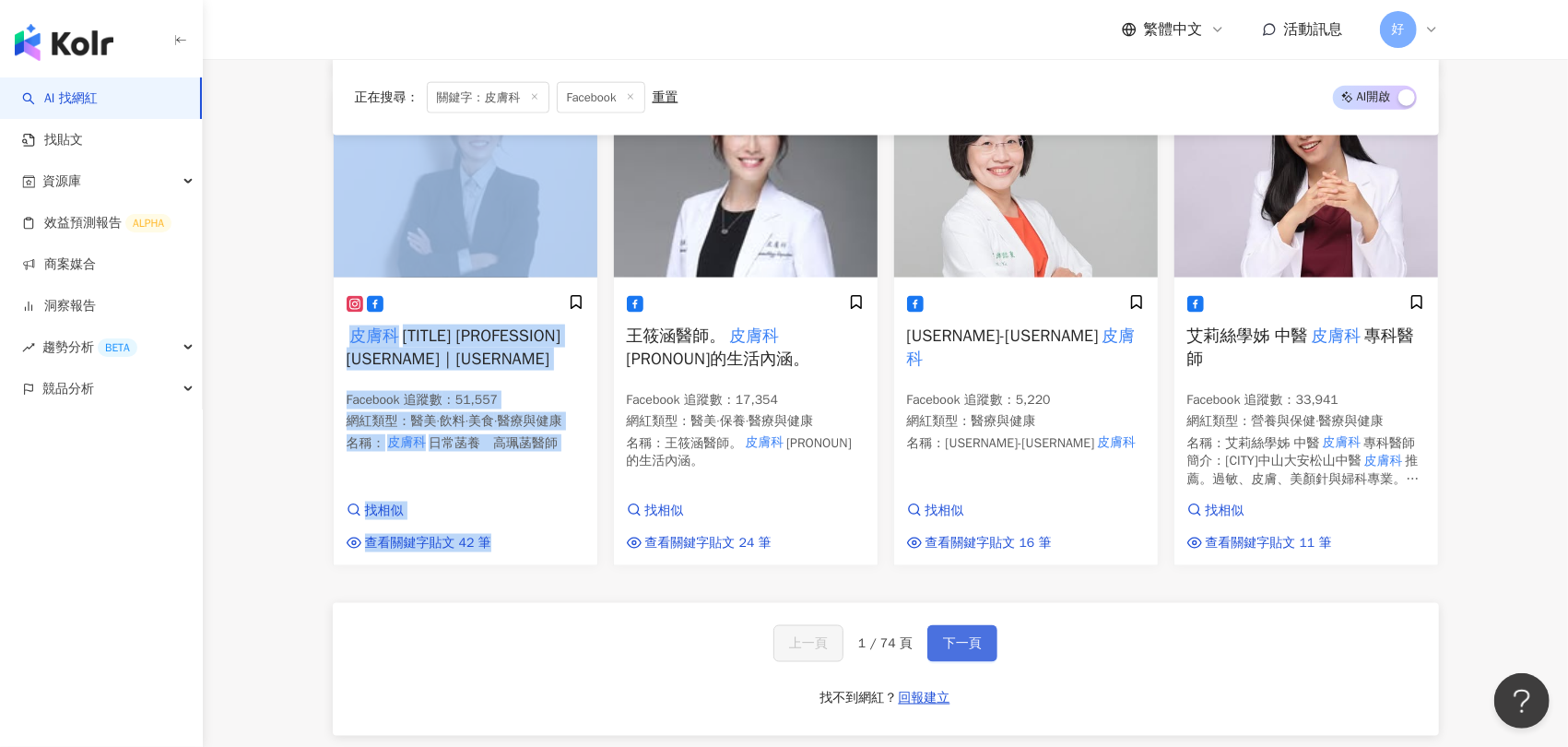 click on "下一頁" at bounding box center [962, 644] 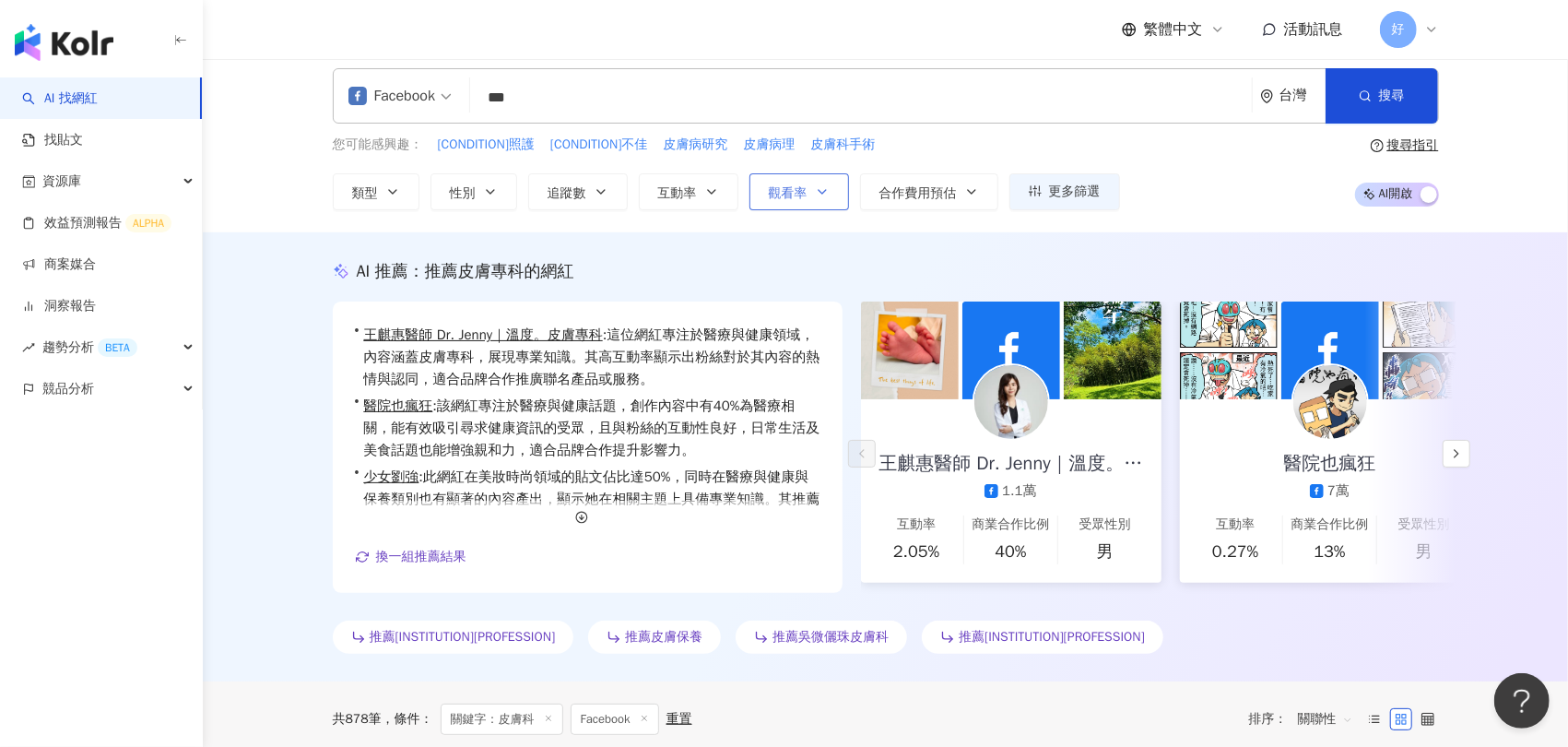 scroll, scrollTop: 0, scrollLeft: 0, axis: both 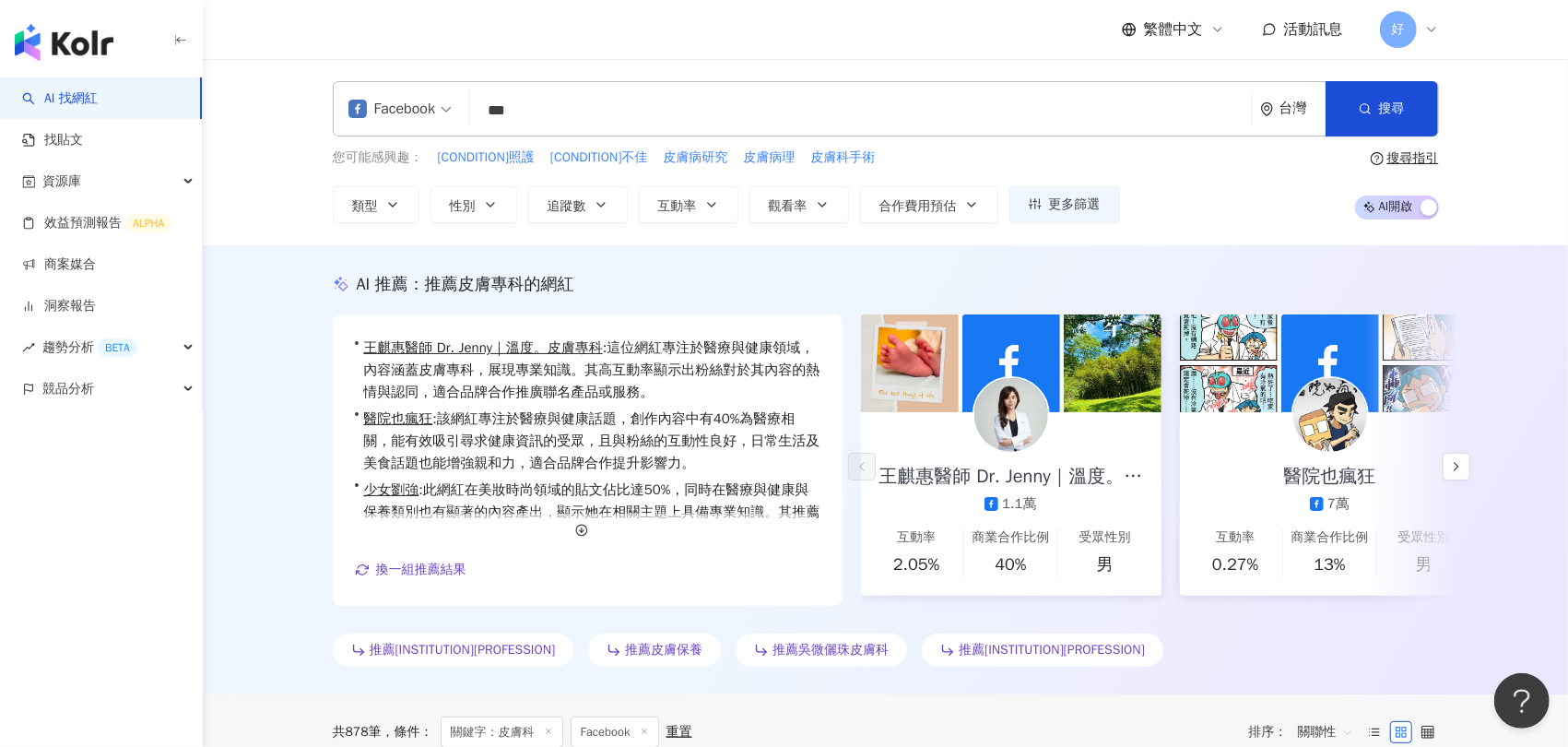 click on "***" at bounding box center (861, 111) 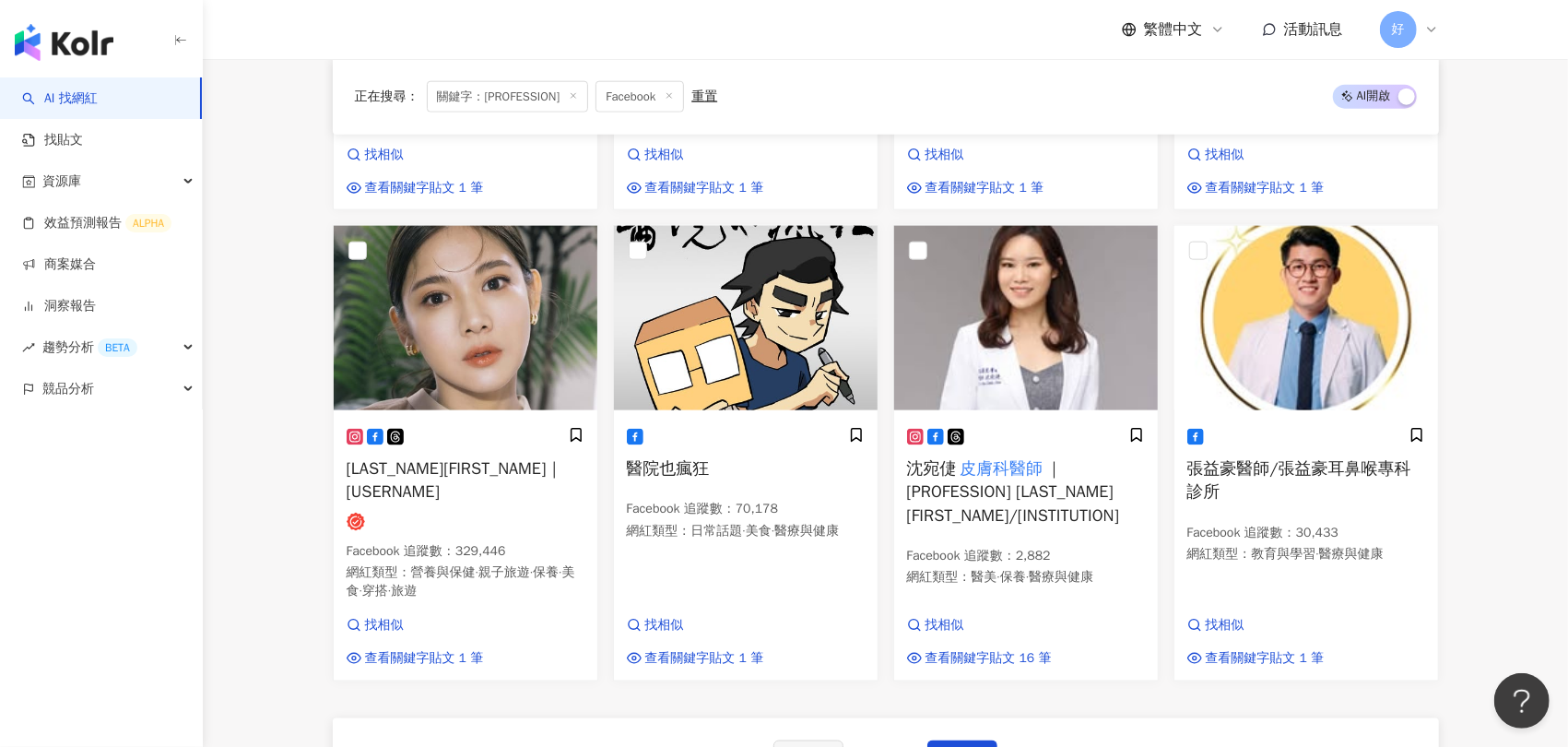 scroll, scrollTop: 1483, scrollLeft: 0, axis: vertical 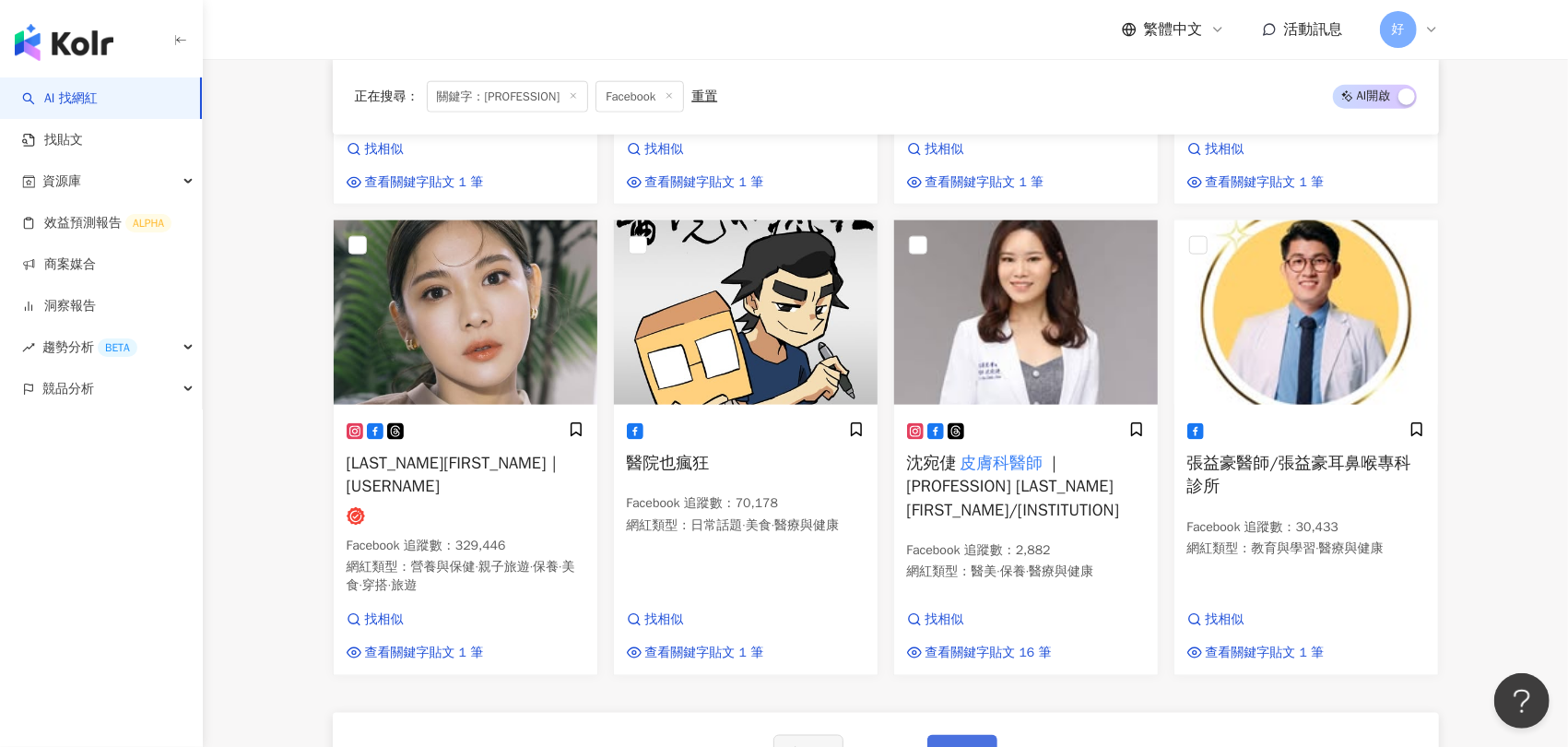 type on "*****" 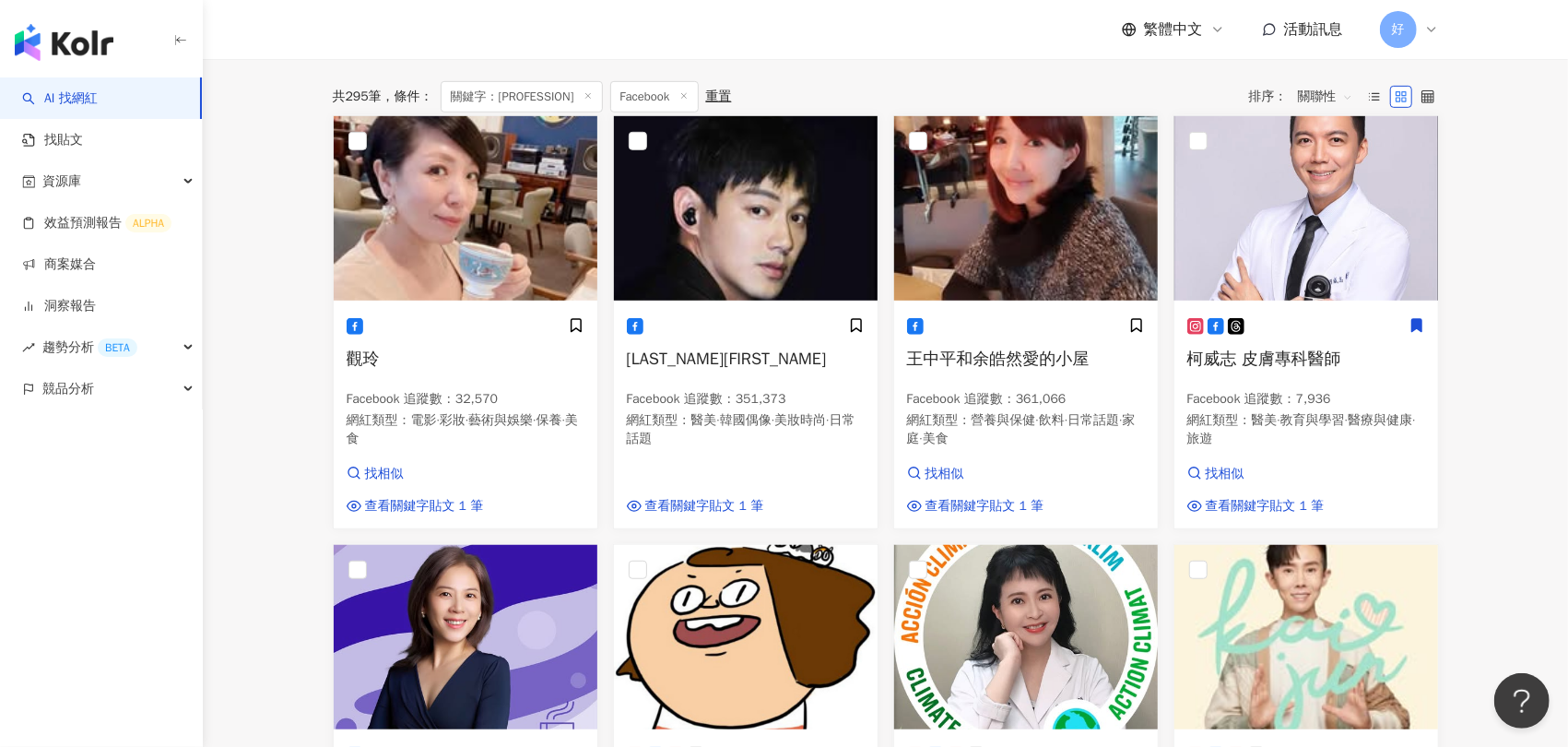 scroll, scrollTop: 483, scrollLeft: 0, axis: vertical 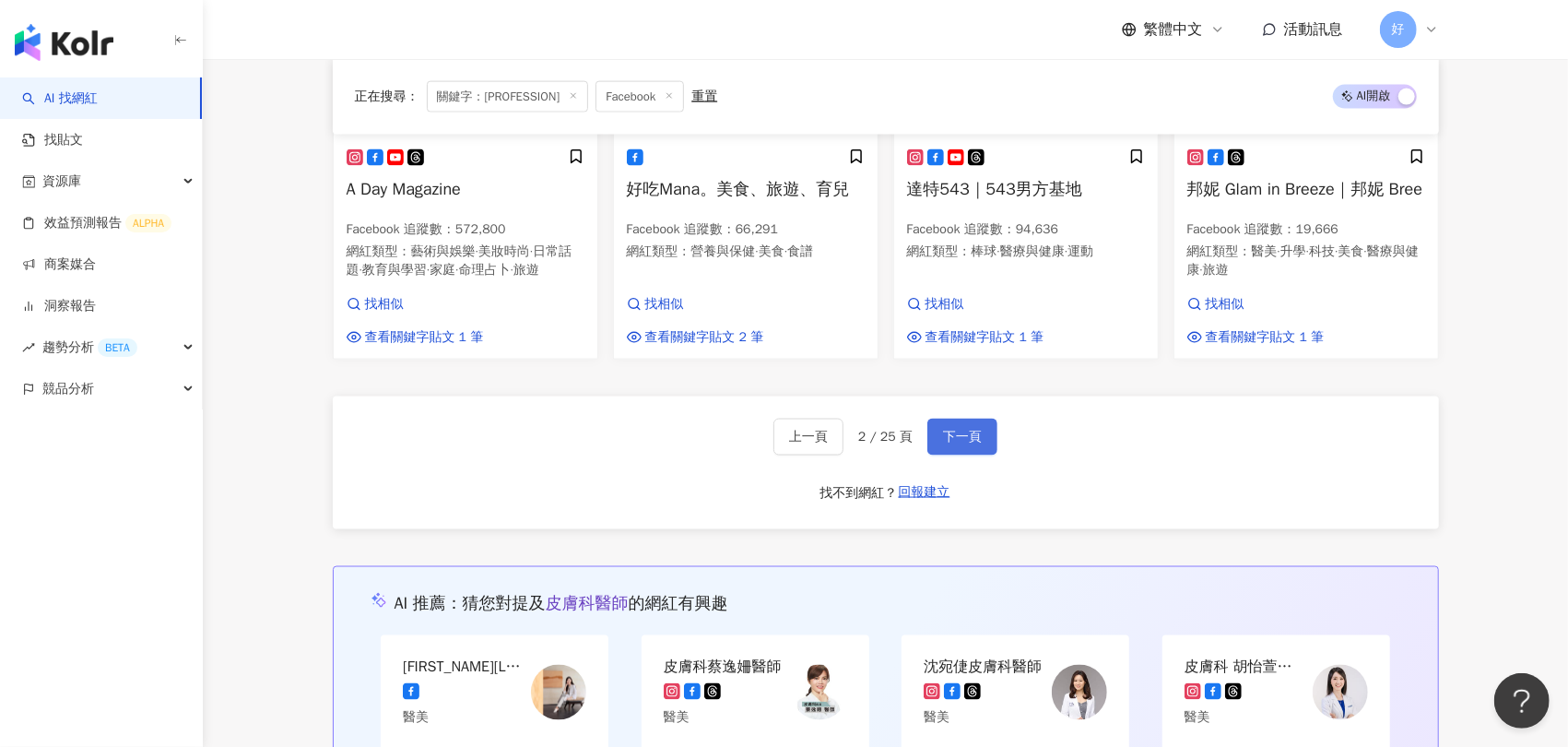 click on "下一頁" at bounding box center (962, 437) 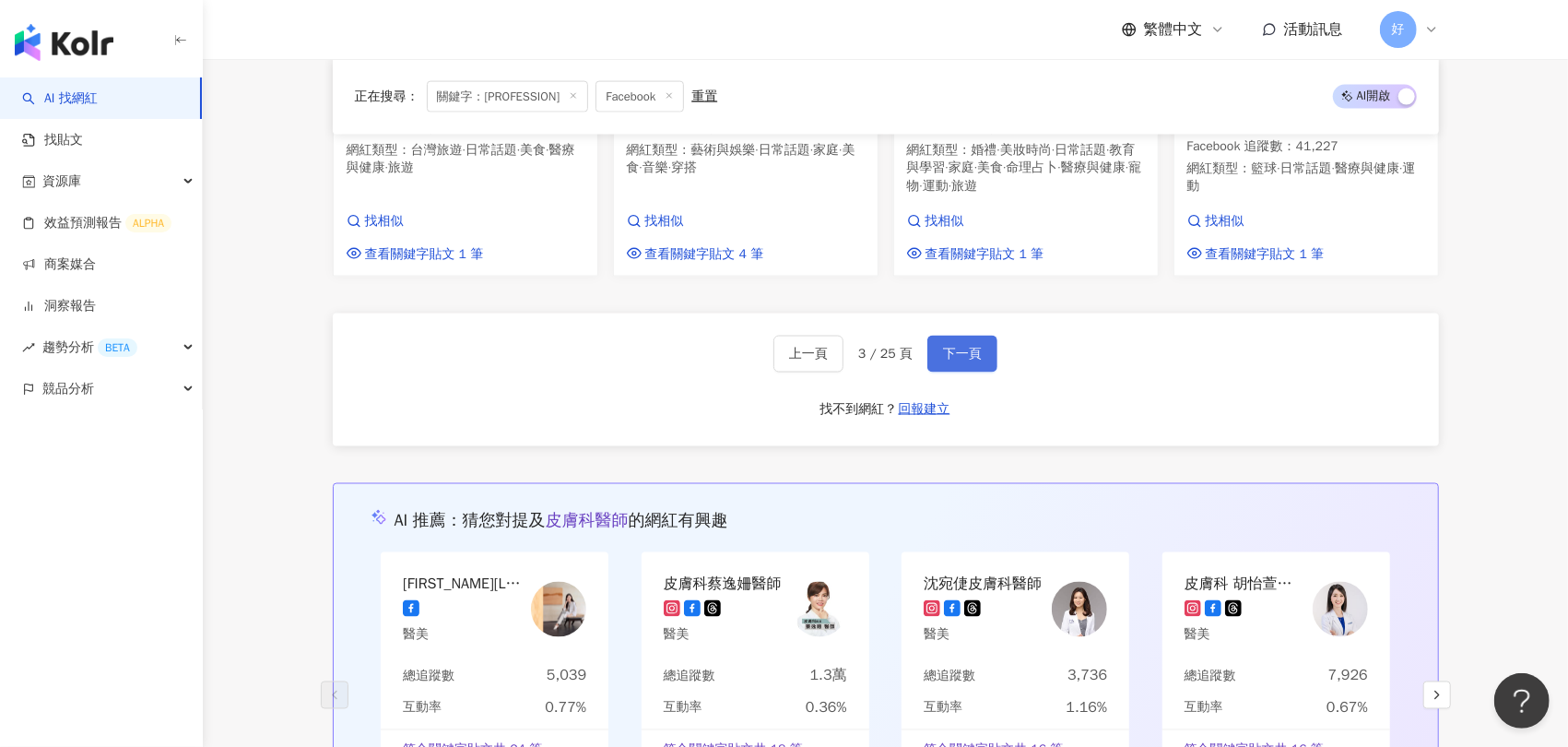 scroll, scrollTop: 1820, scrollLeft: 0, axis: vertical 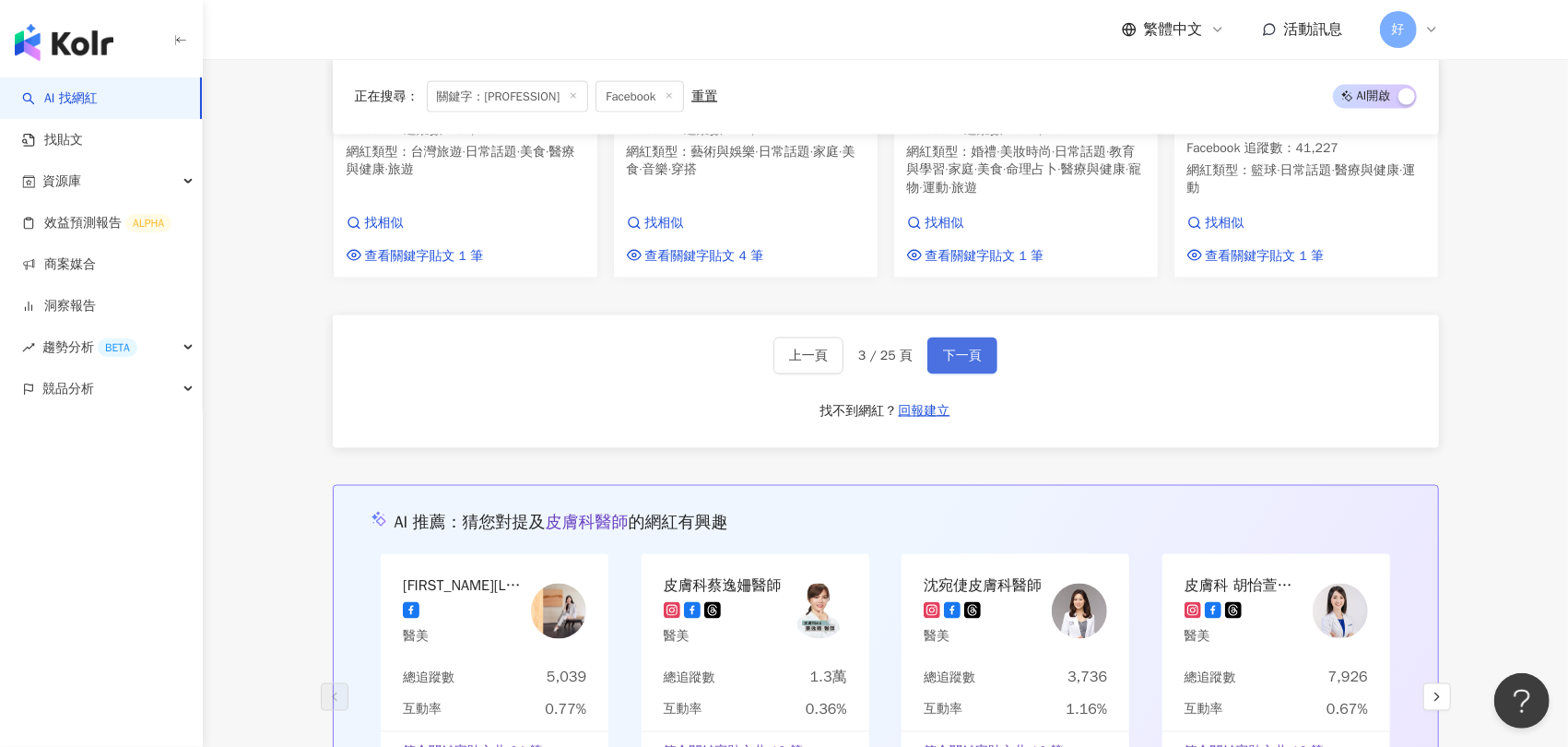 click on "下一頁" at bounding box center [962, 356] 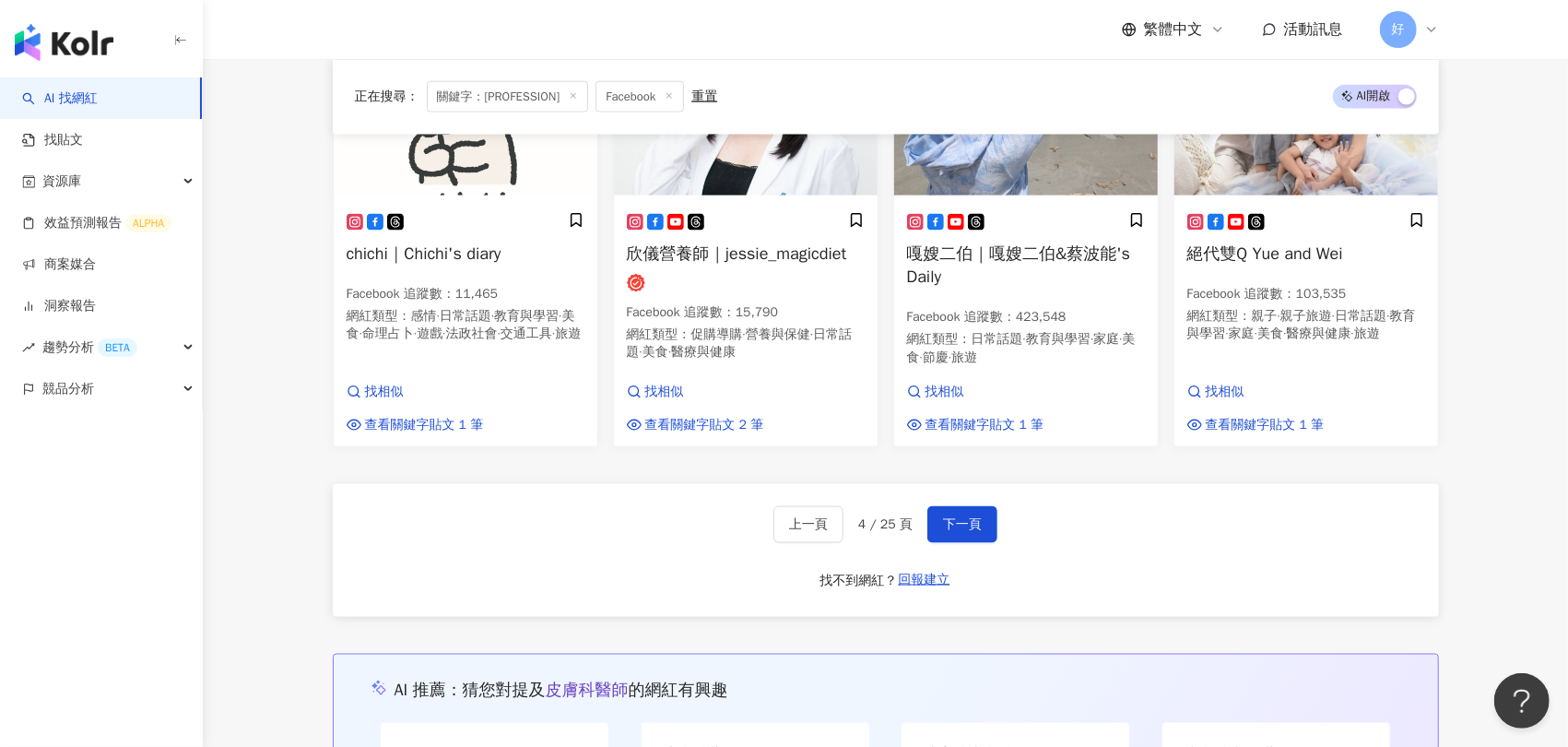 scroll, scrollTop: 1678, scrollLeft: 0, axis: vertical 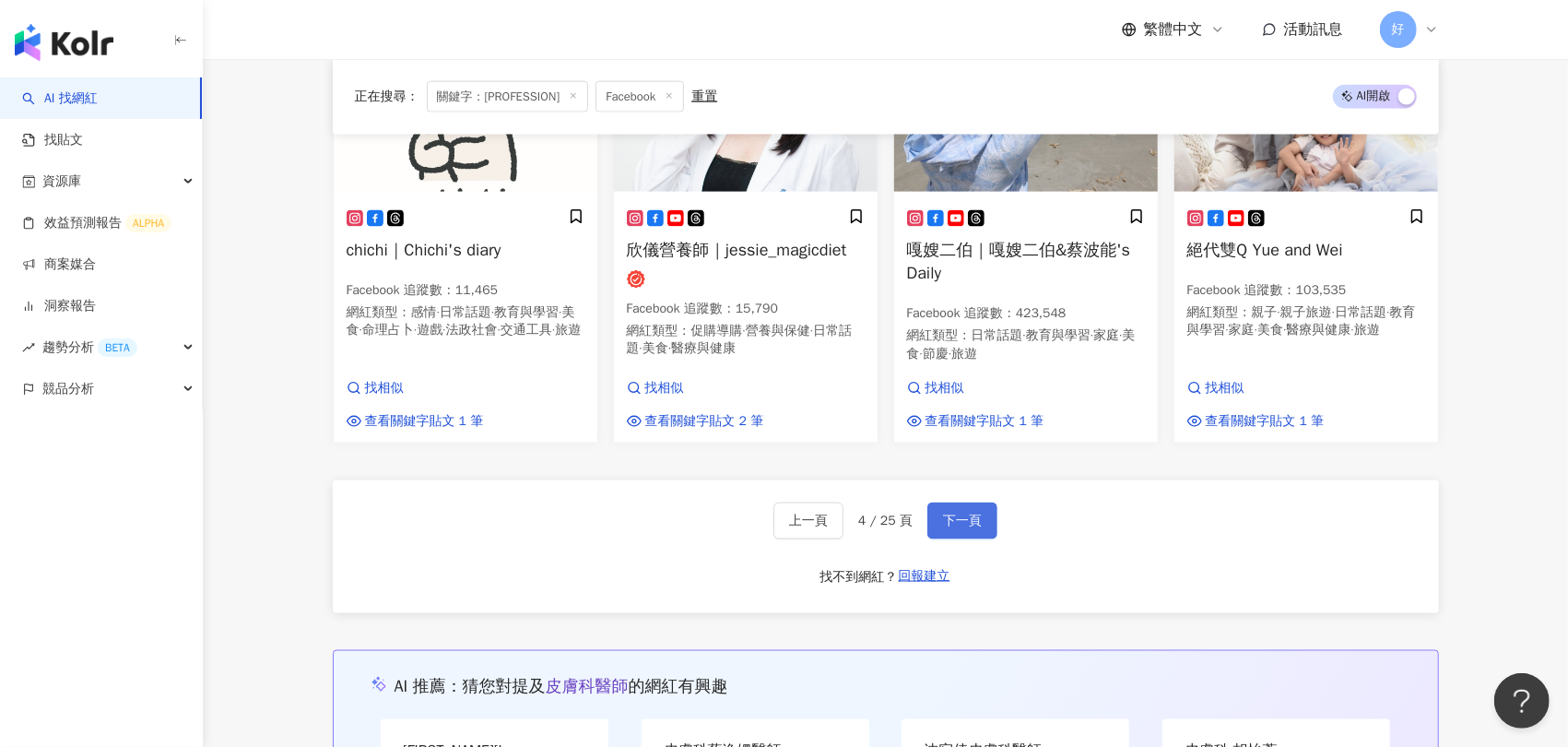 click on "下一頁" at bounding box center [962, 521] 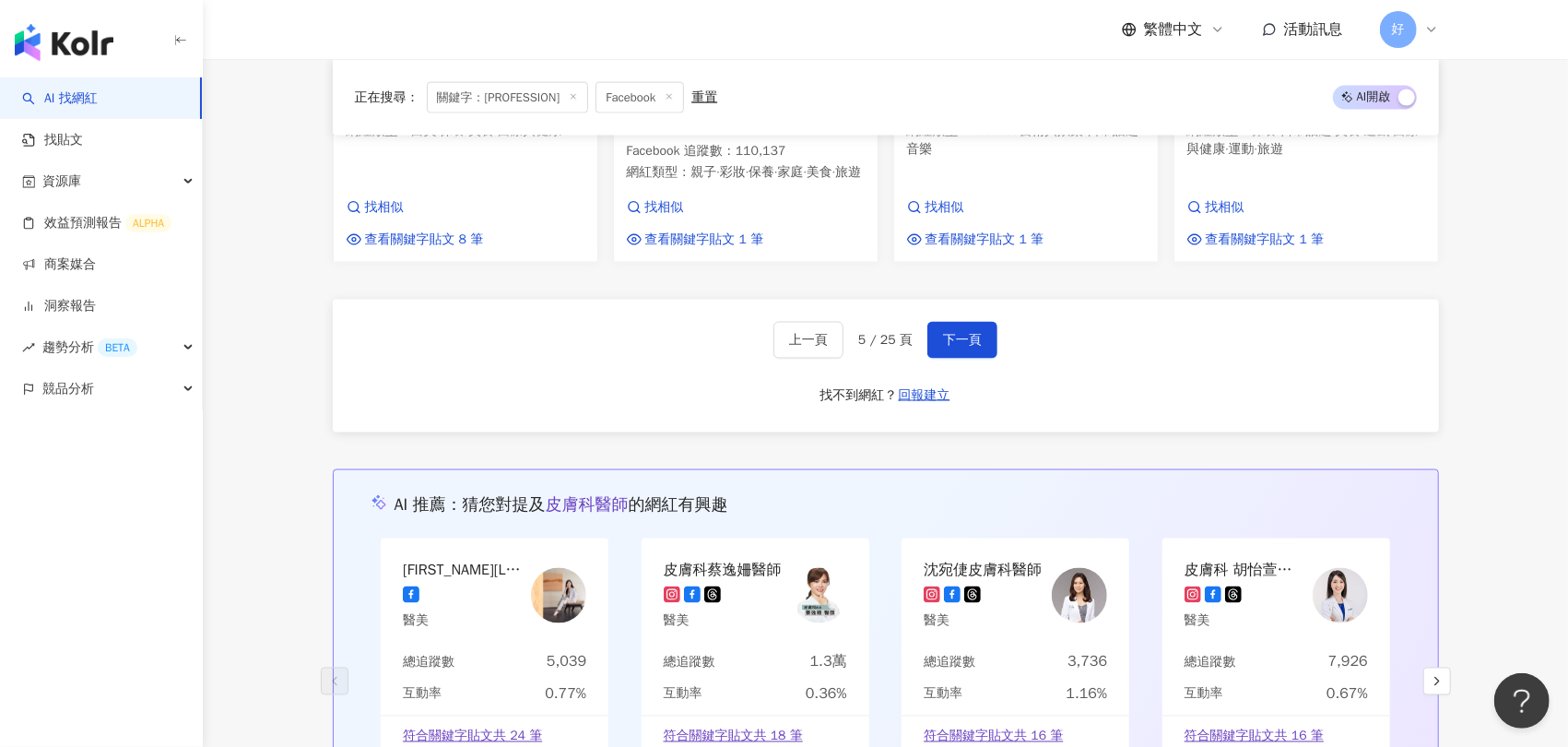 scroll, scrollTop: 1871, scrollLeft: 0, axis: vertical 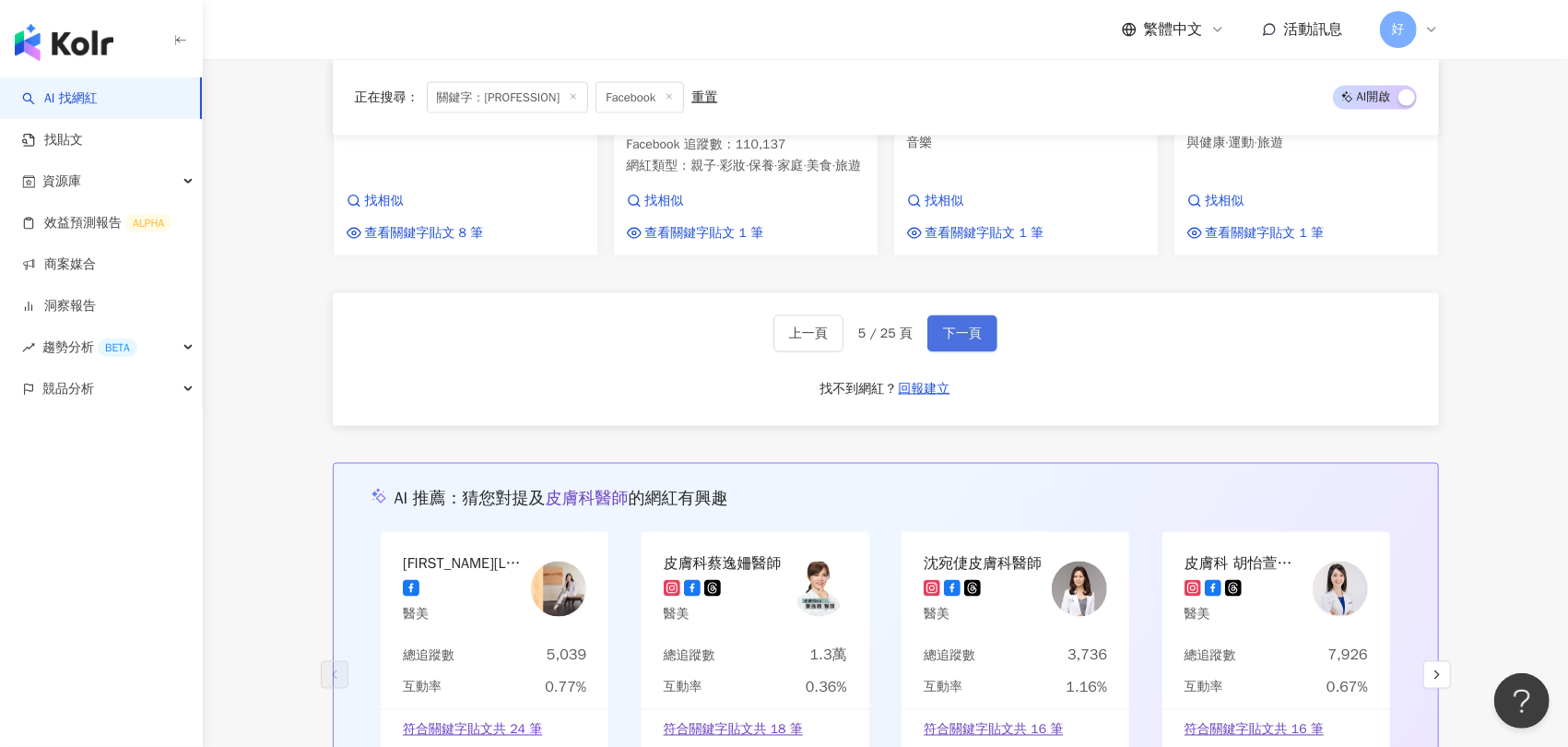 click on "下一頁" at bounding box center (962, 334) 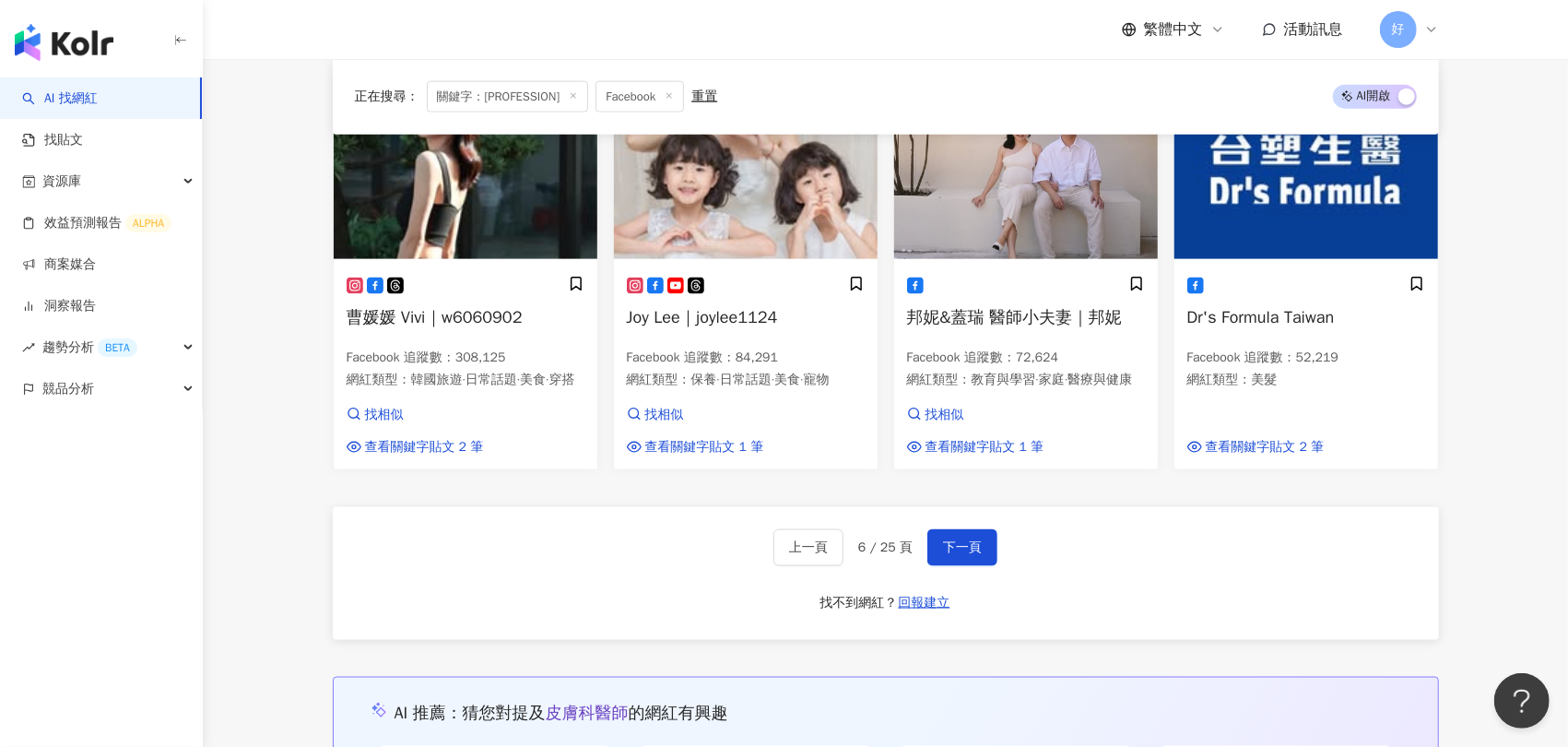 scroll, scrollTop: 1532, scrollLeft: 0, axis: vertical 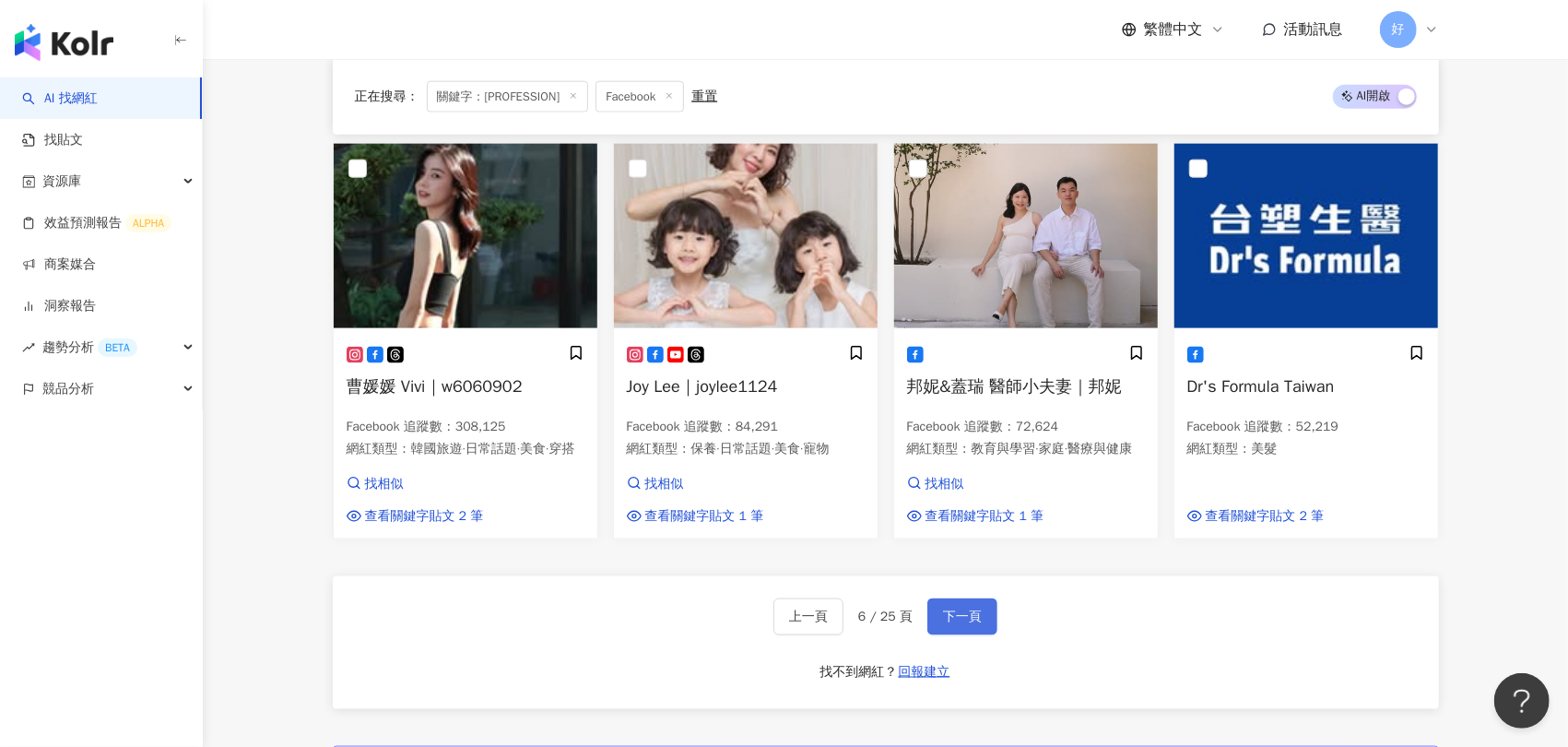 click on "下一頁" at bounding box center (962, 617) 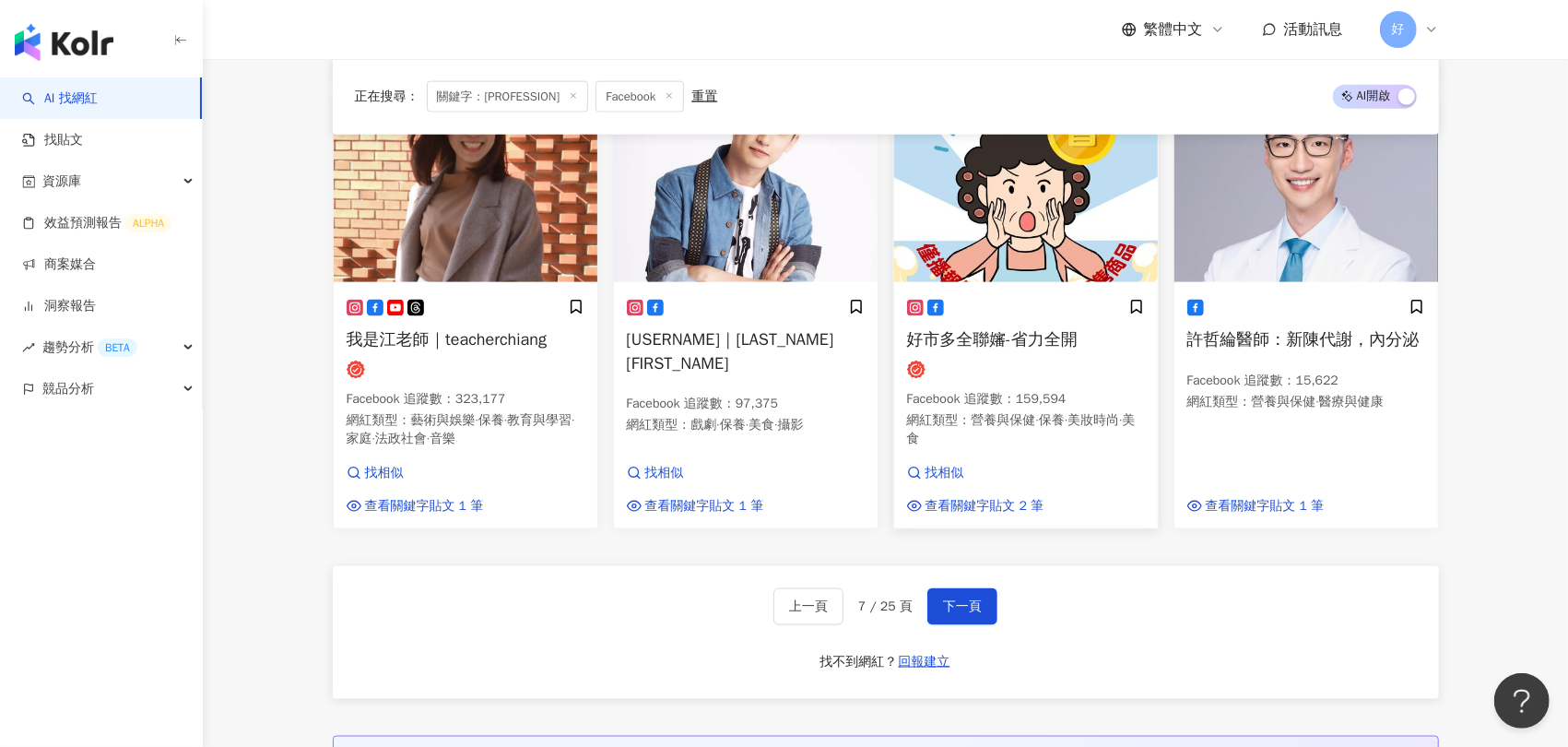 scroll, scrollTop: 1594, scrollLeft: 0, axis: vertical 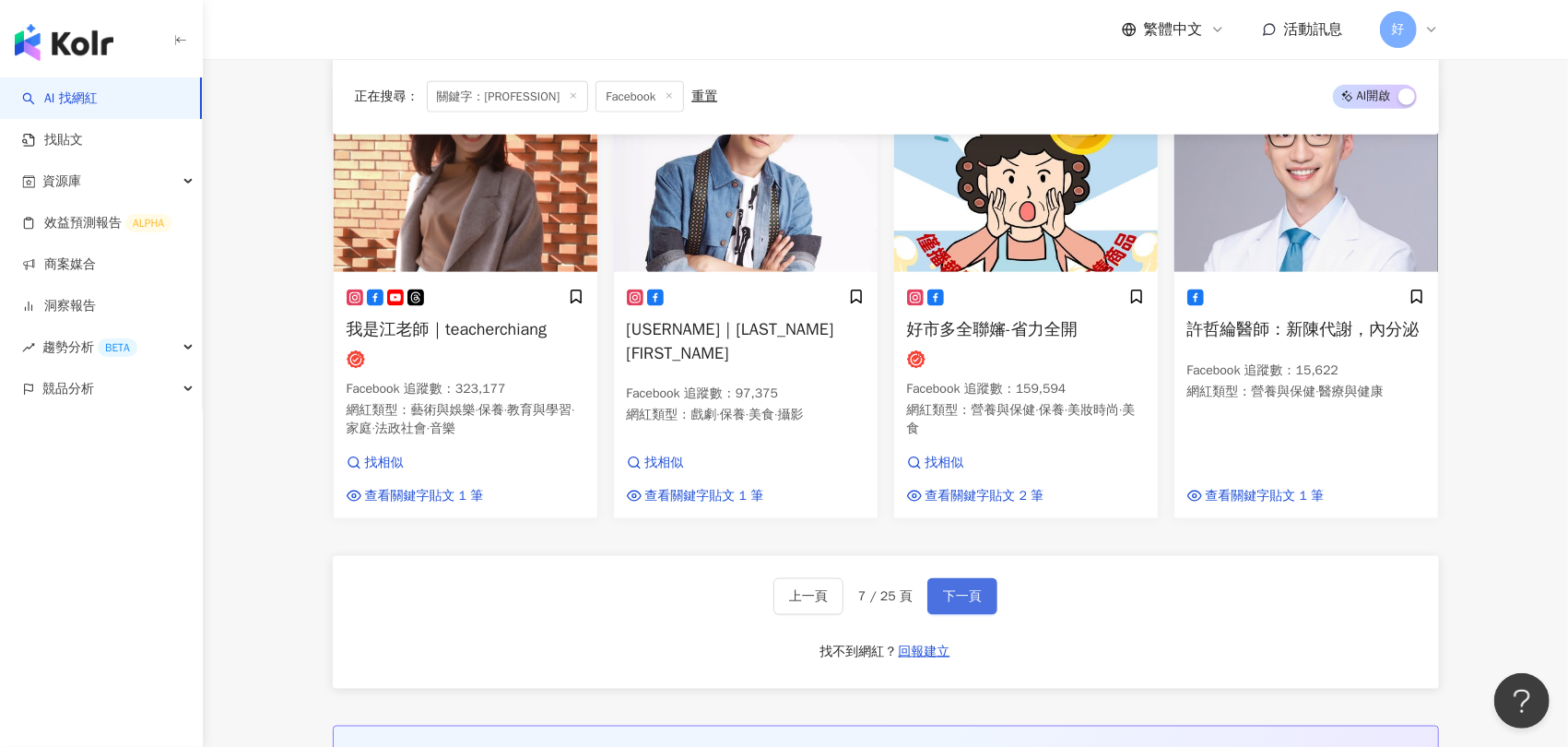 click on "下一頁" at bounding box center (962, 597) 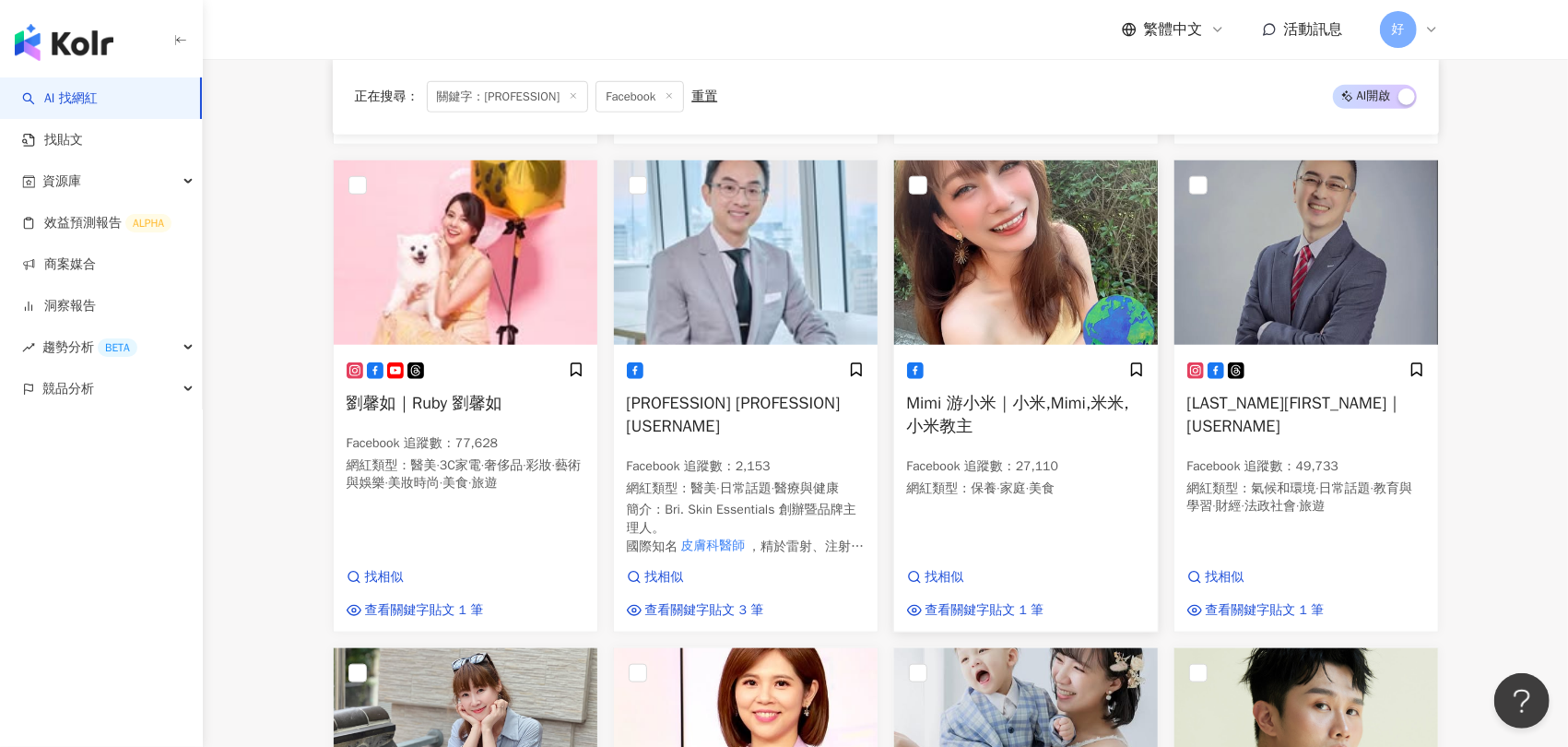 scroll, scrollTop: 1052, scrollLeft: 0, axis: vertical 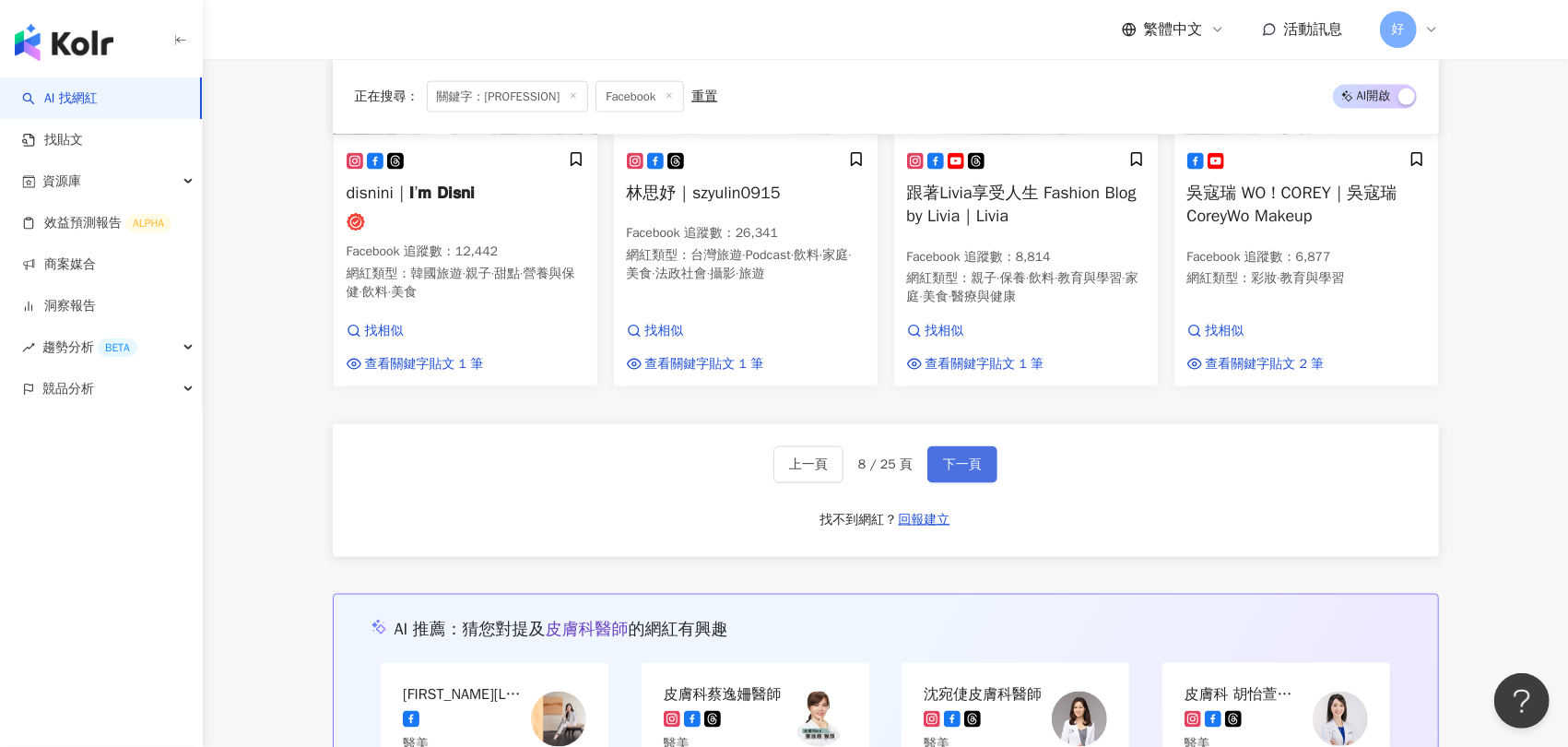 click on "下一頁" at bounding box center [962, 465] 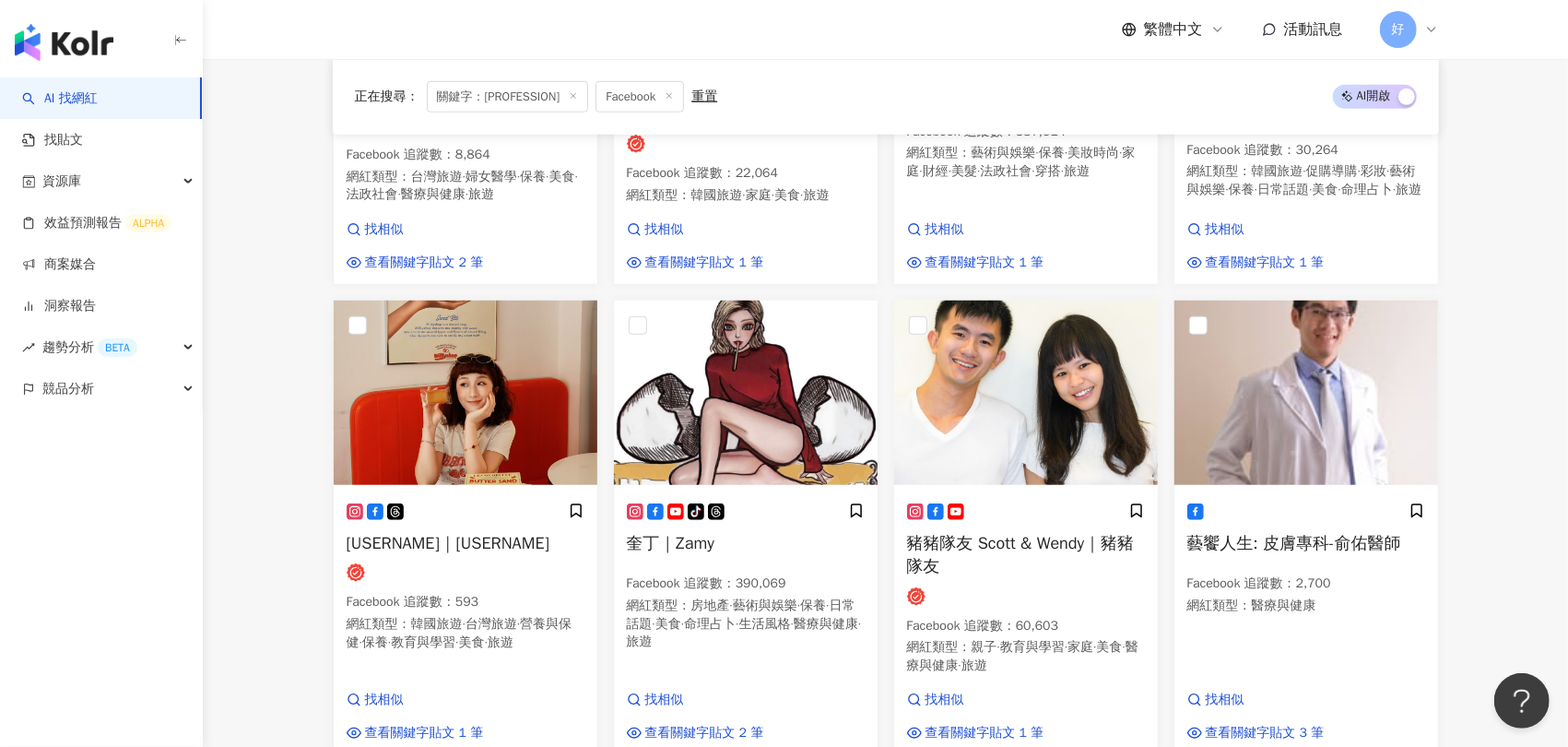 scroll, scrollTop: 919, scrollLeft: 0, axis: vertical 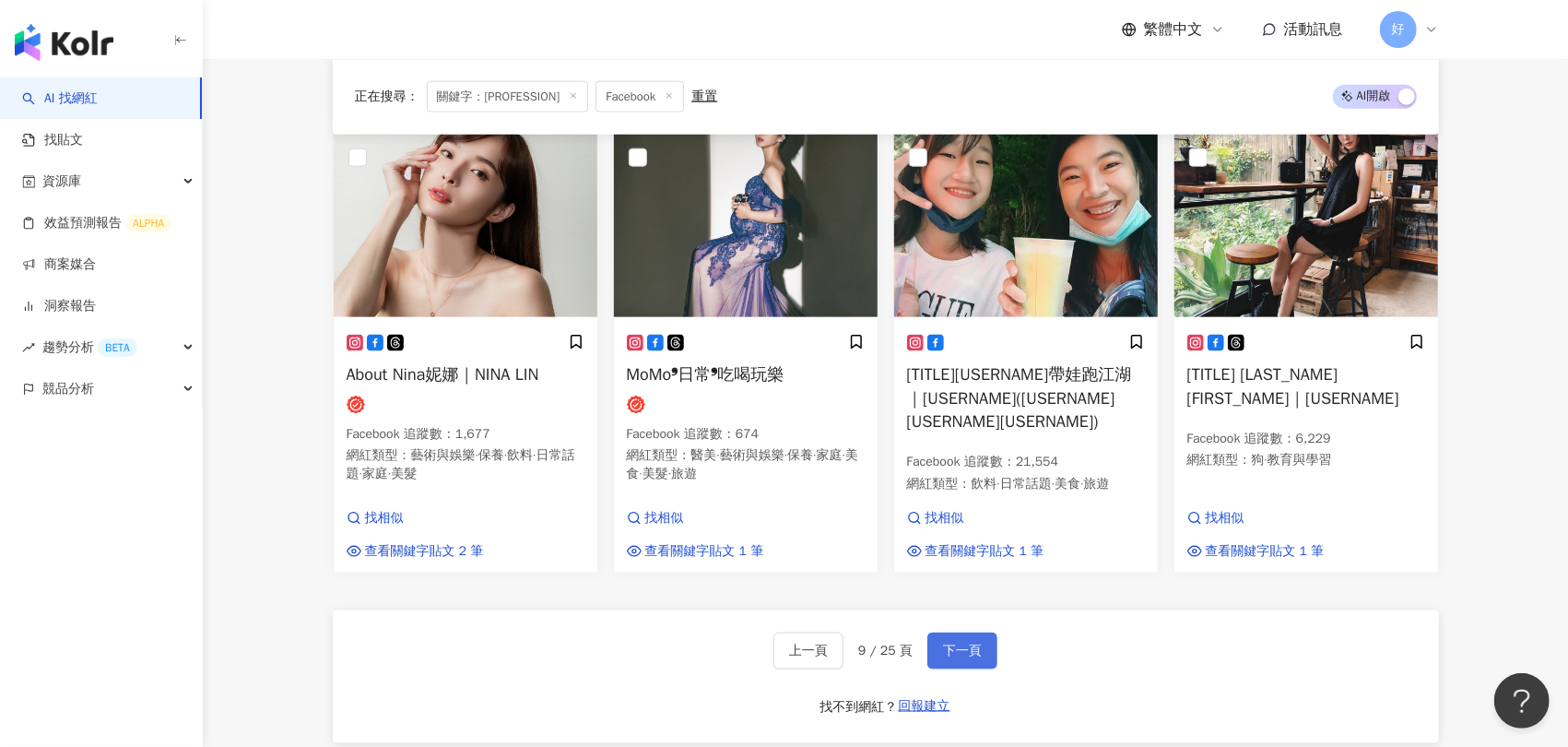 click on "下一頁" at bounding box center [962, 651] 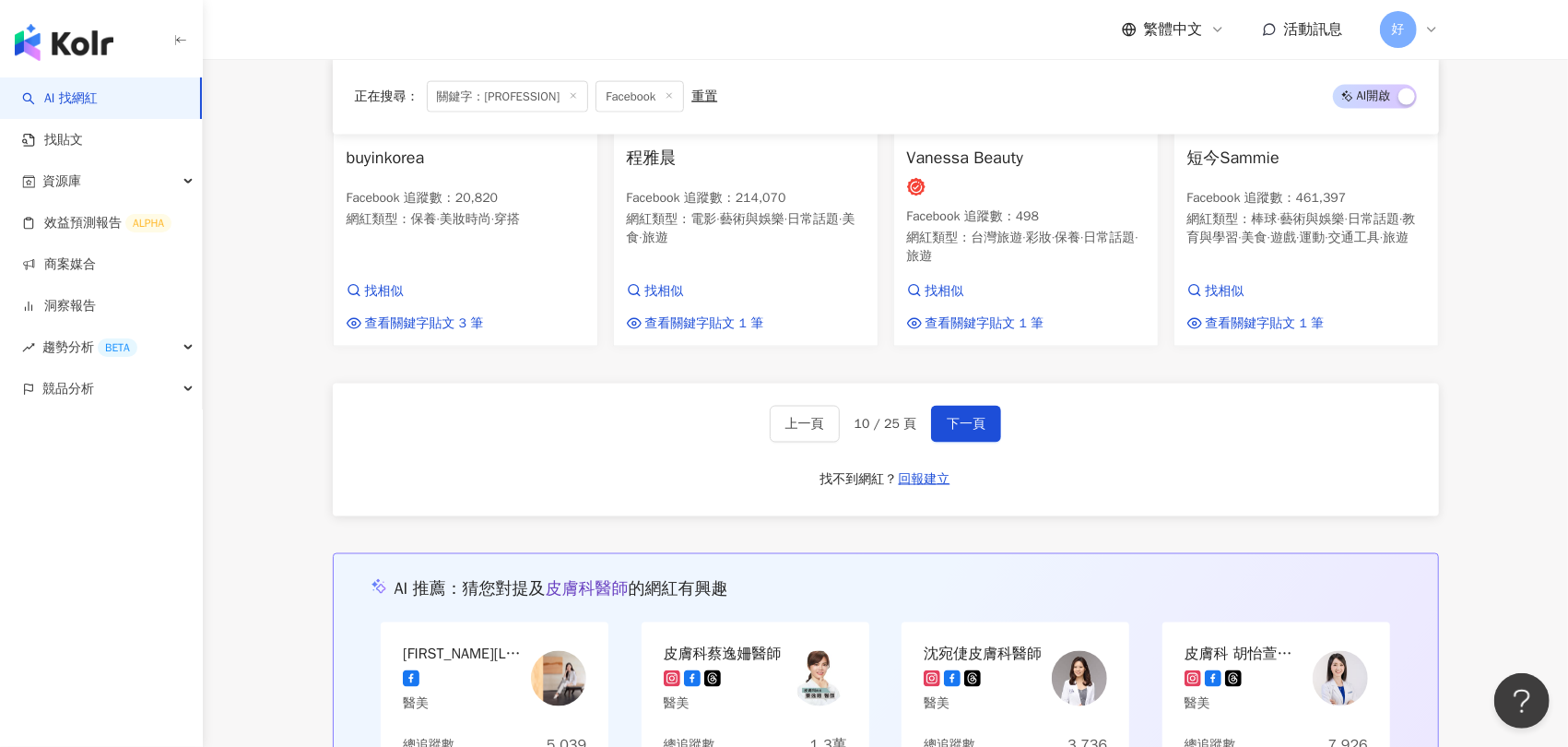 scroll, scrollTop: 1783, scrollLeft: 0, axis: vertical 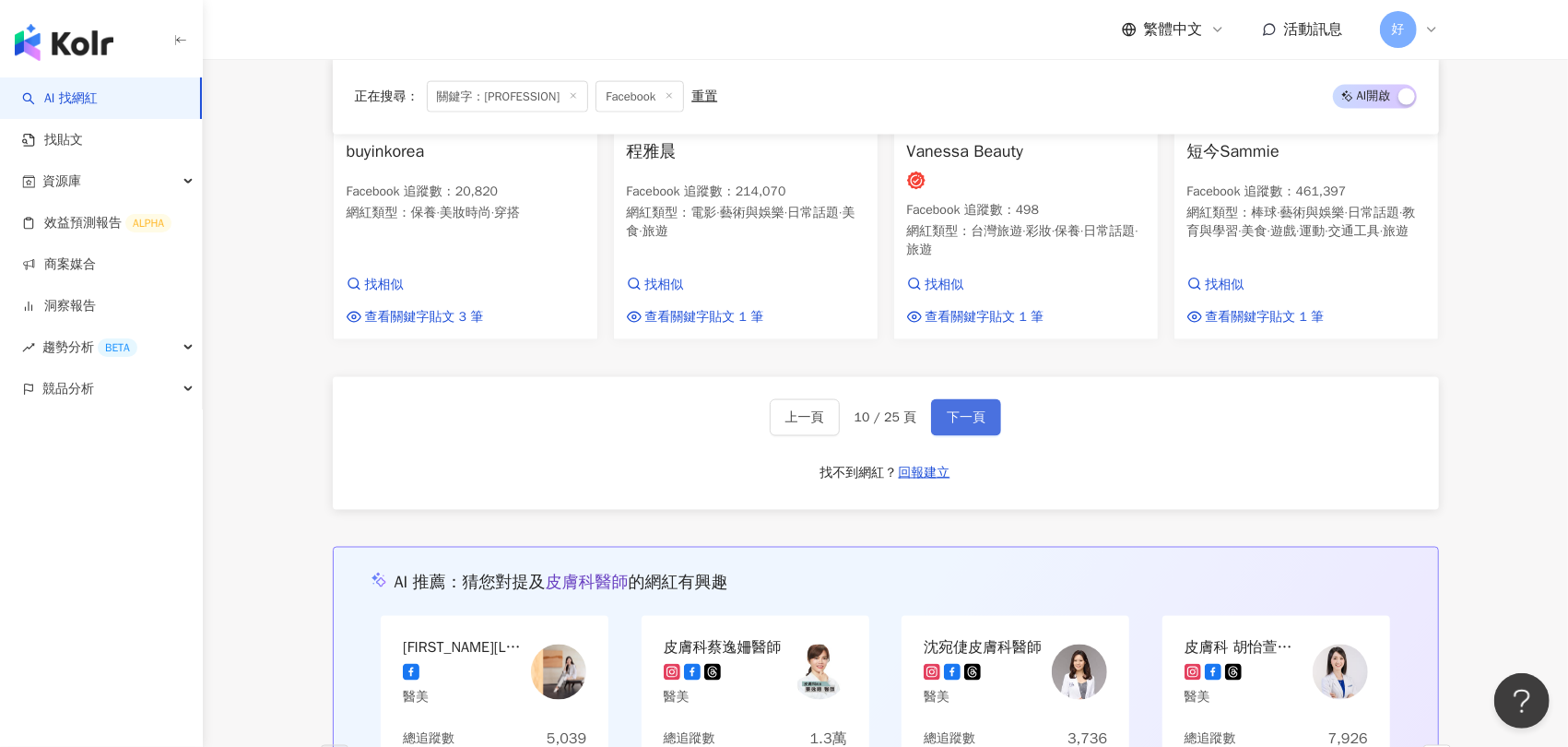 click on "下一頁" at bounding box center [966, 418] 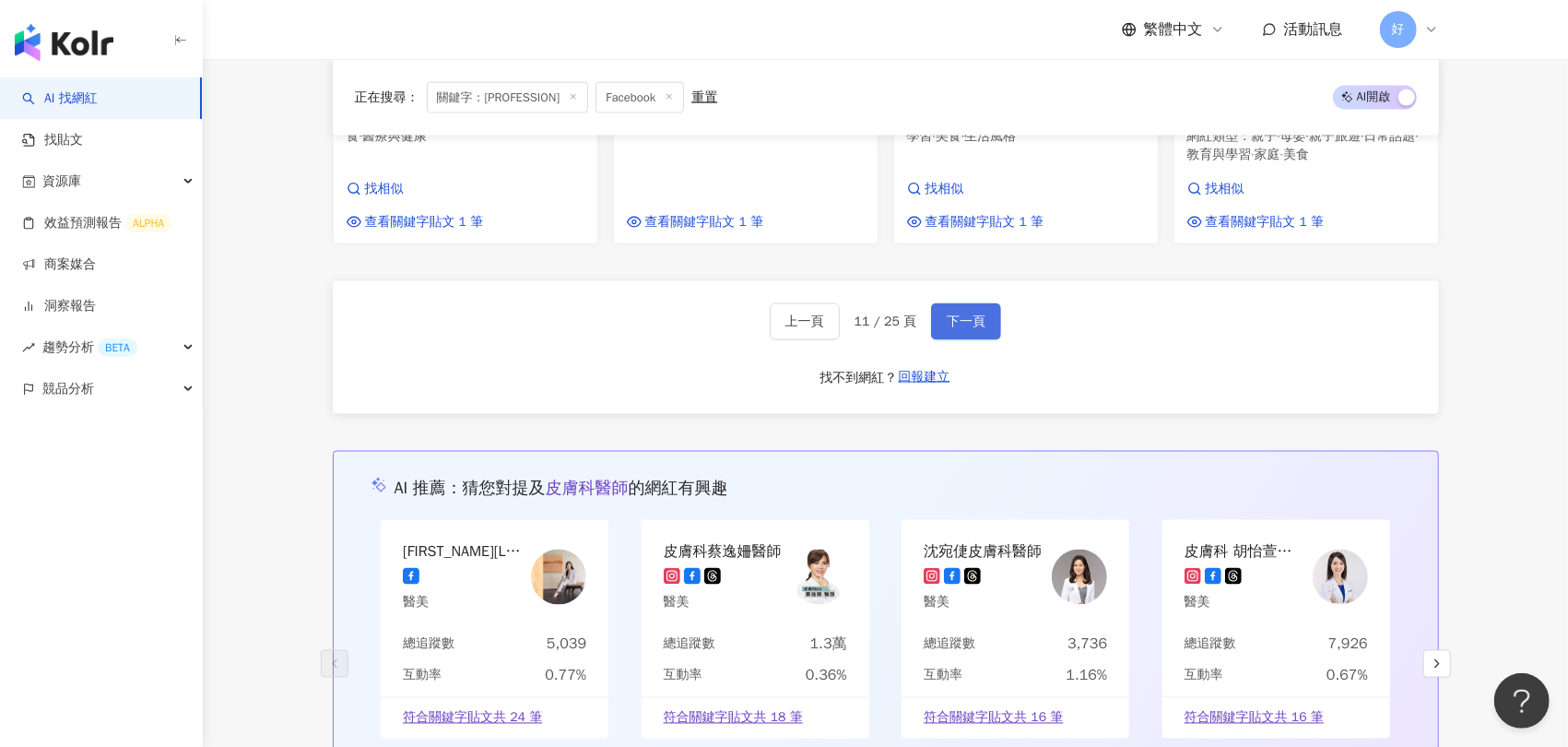 scroll, scrollTop: 1789, scrollLeft: 0, axis: vertical 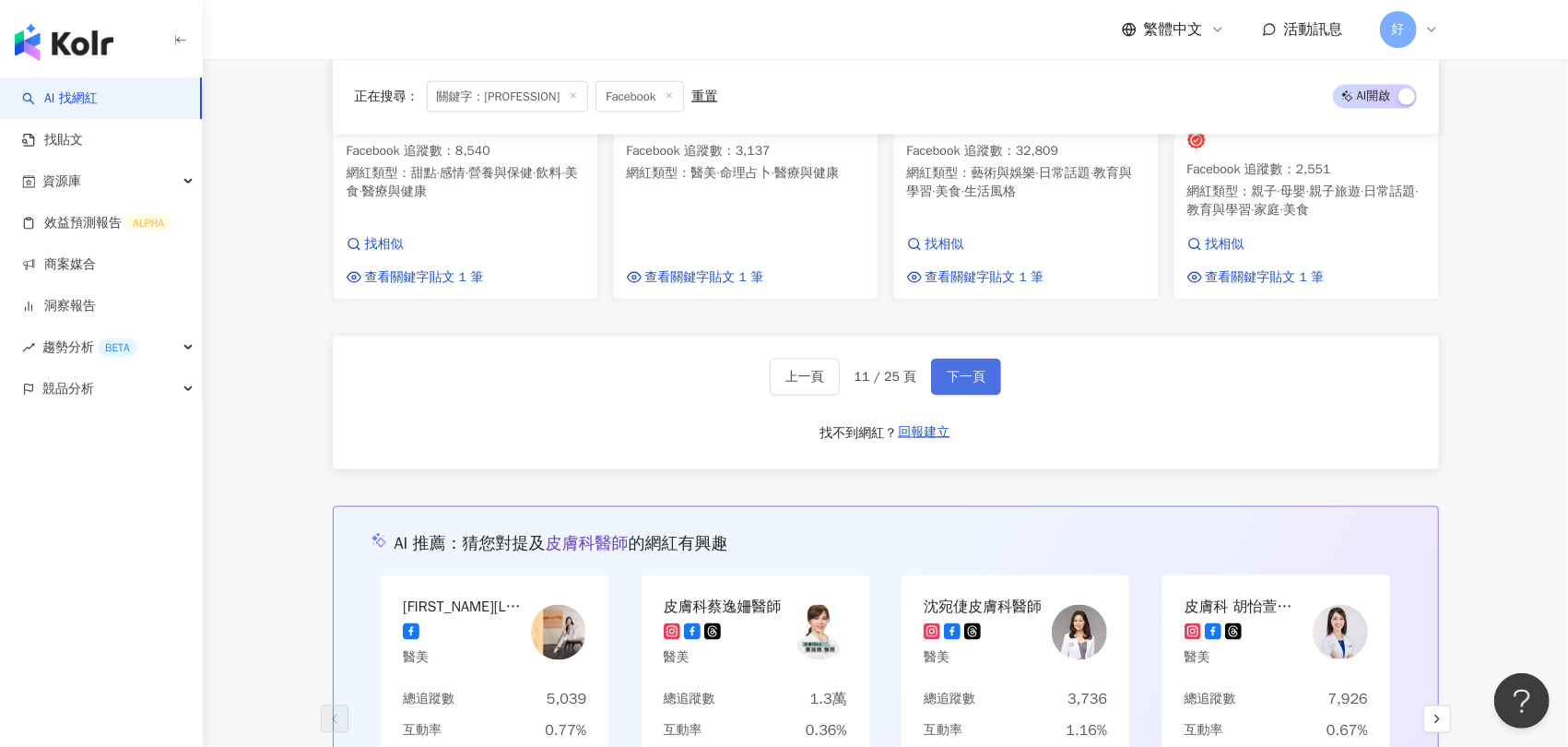 click on "下一頁" at bounding box center [966, 377] 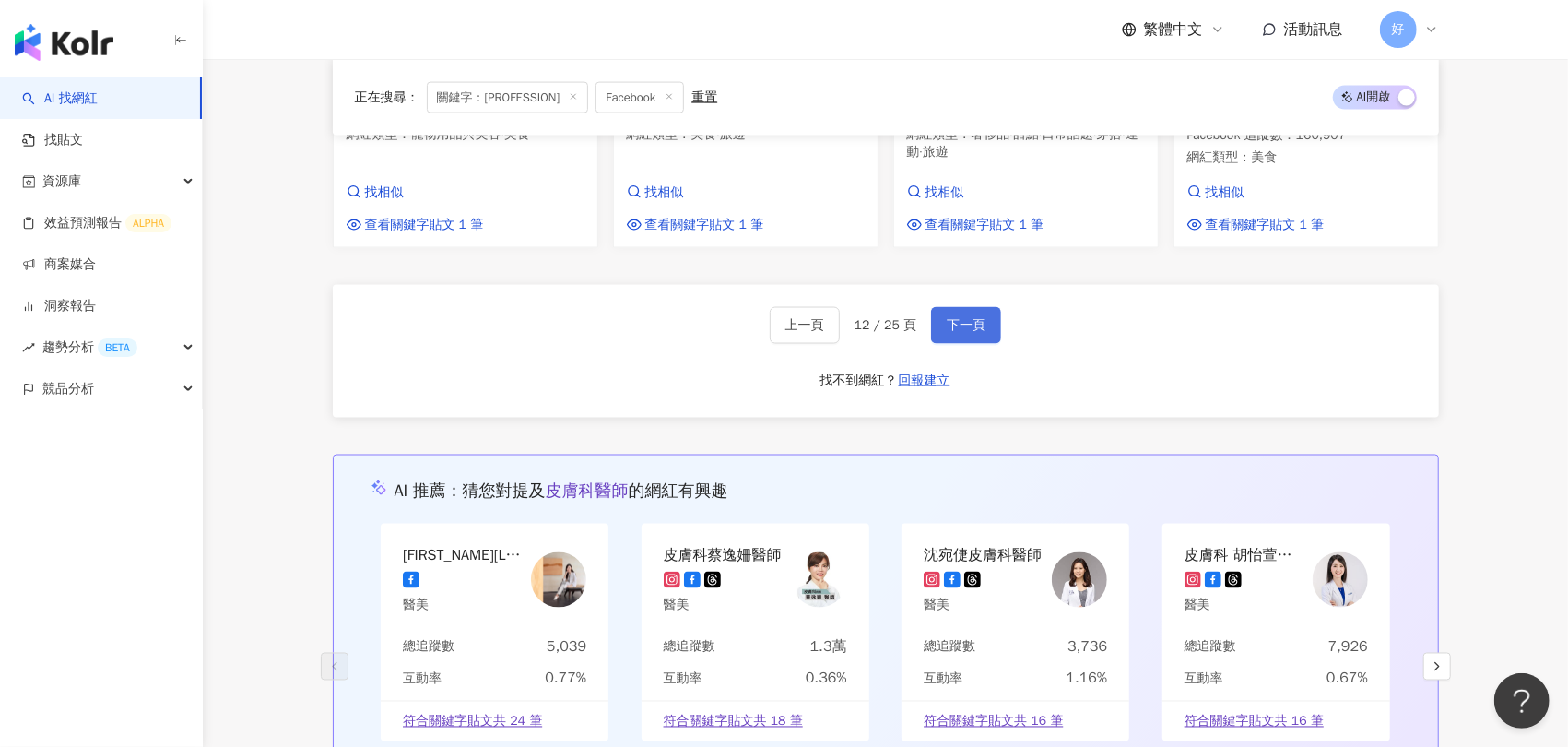 scroll, scrollTop: 1867, scrollLeft: 0, axis: vertical 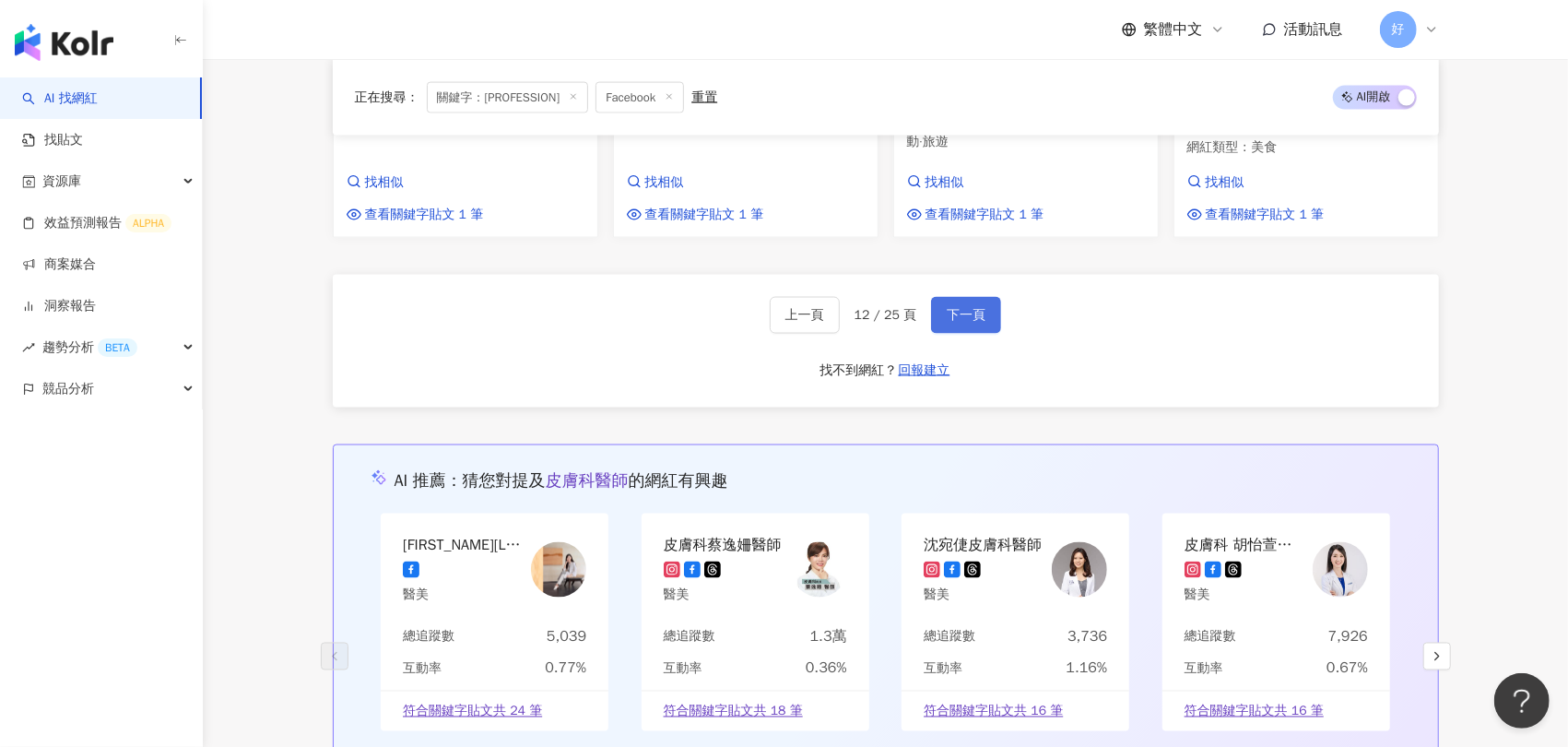 click on "下一頁" at bounding box center (966, 315) 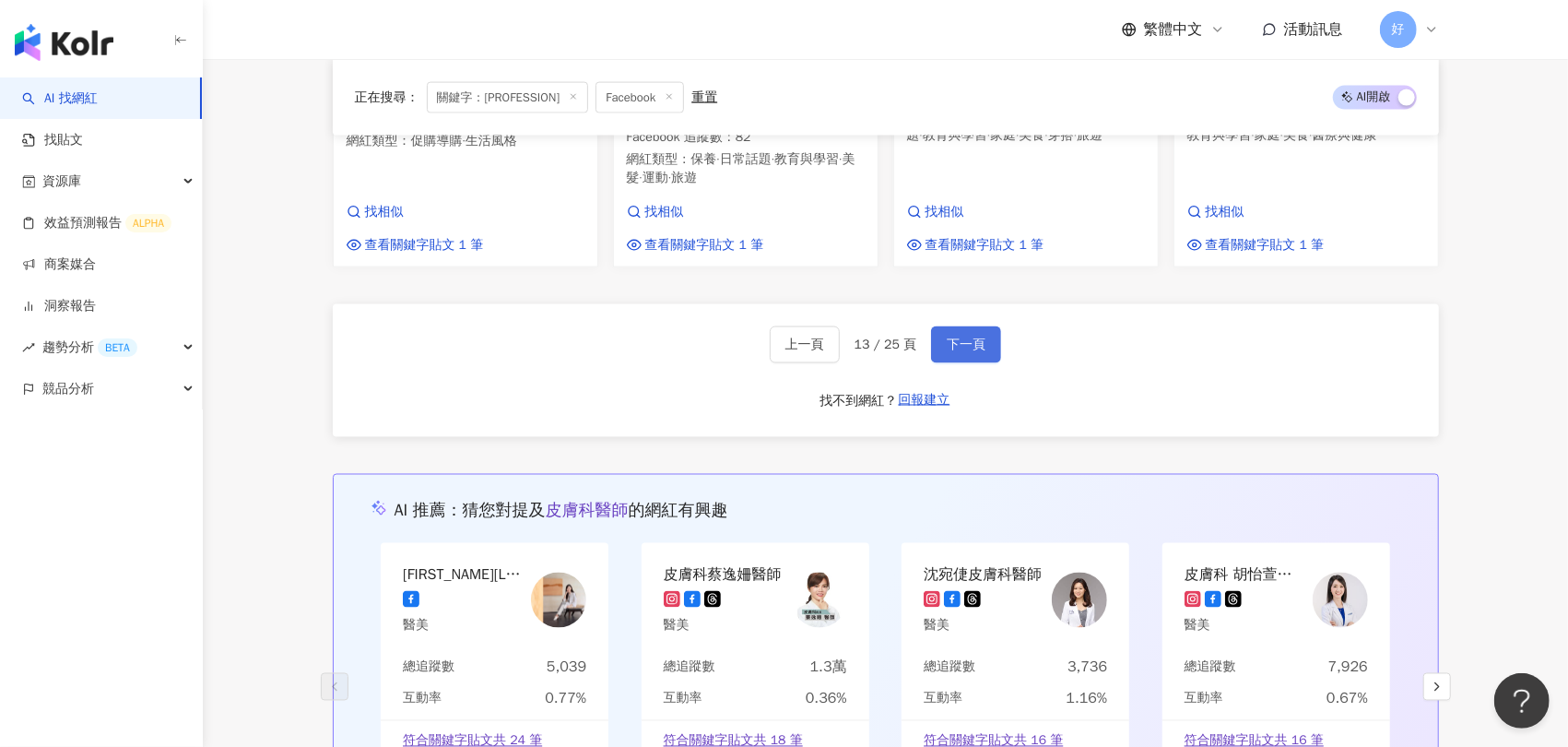 scroll, scrollTop: 2037, scrollLeft: 0, axis: vertical 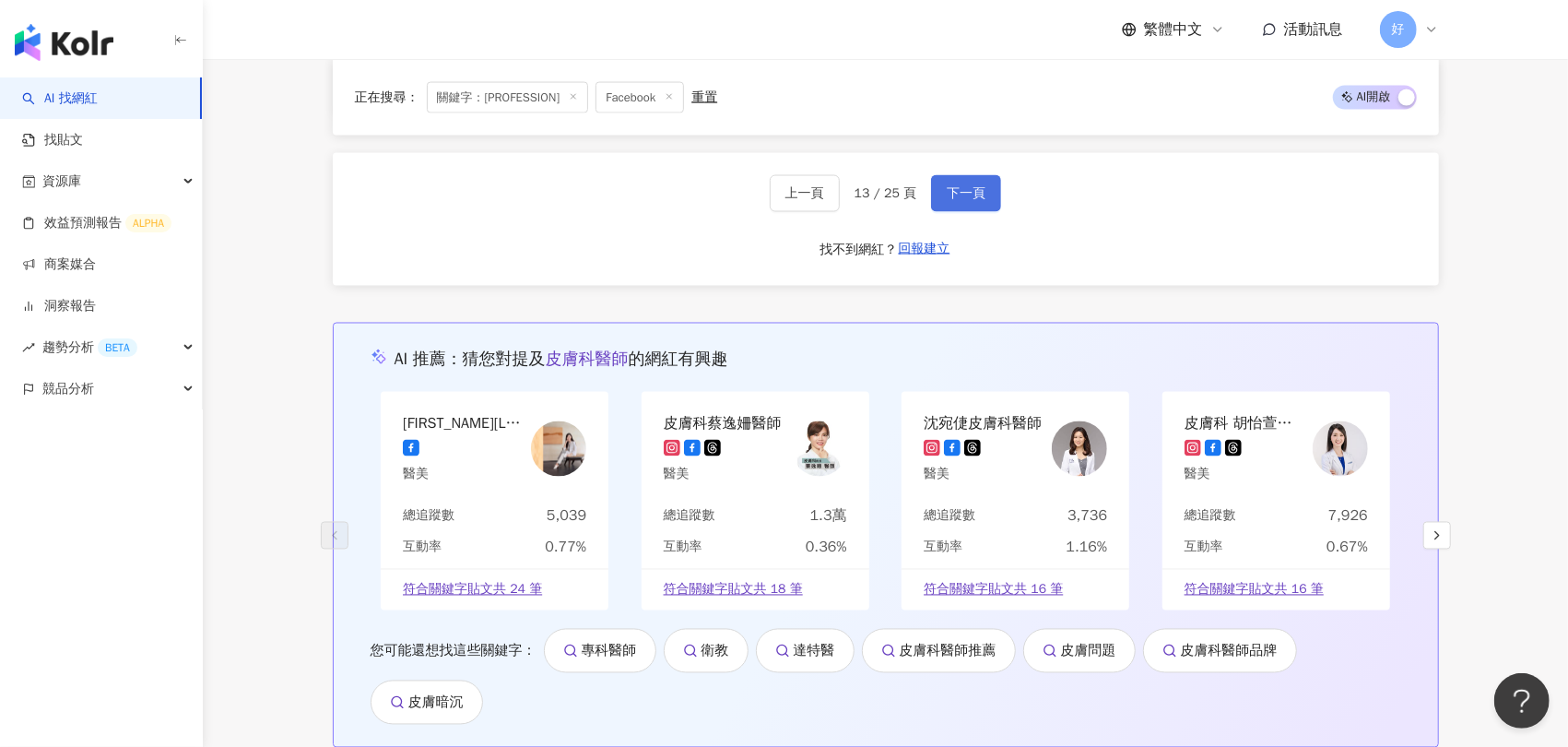 click on "下一頁" at bounding box center (966, 194) 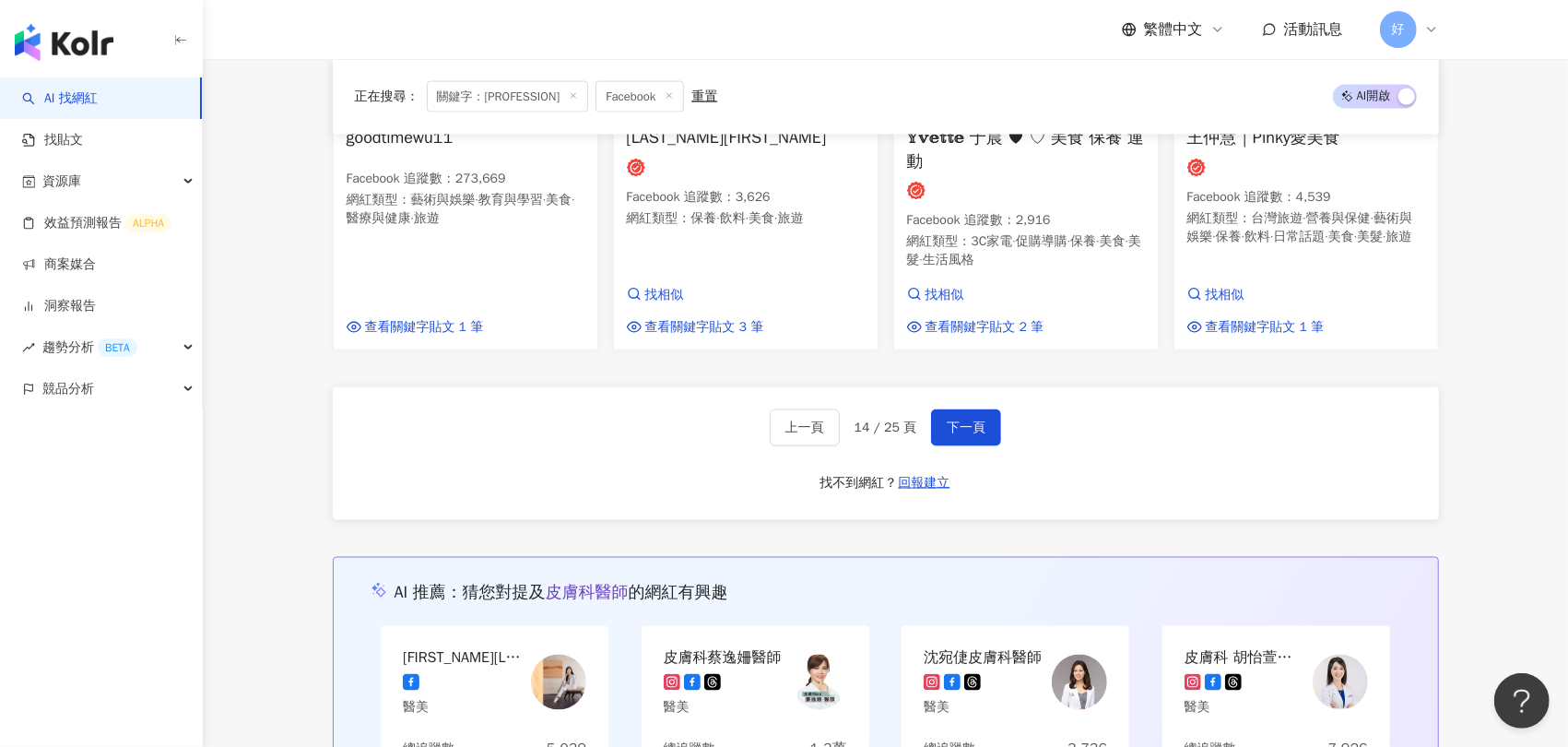 scroll, scrollTop: 1809, scrollLeft: 0, axis: vertical 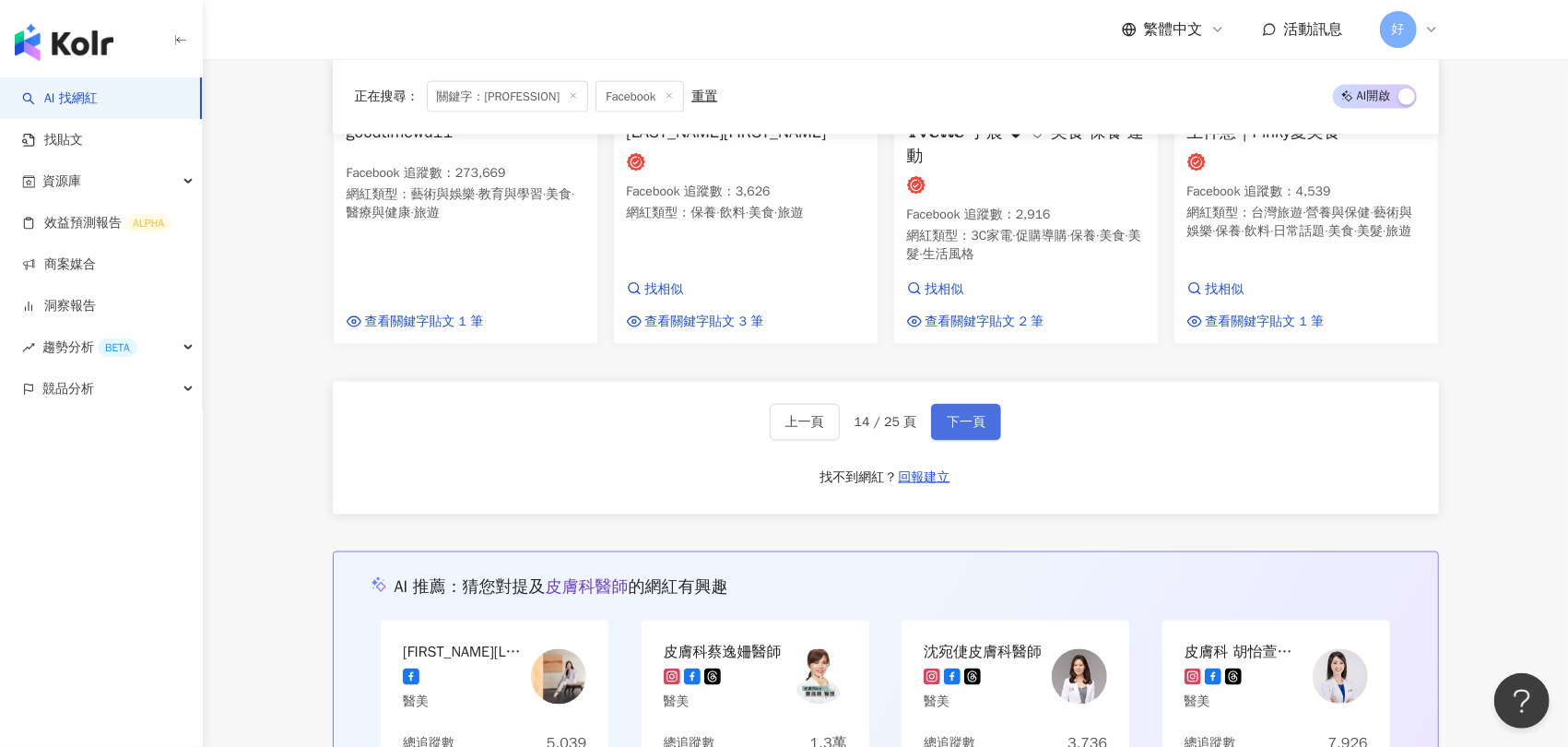 click on "下一頁" at bounding box center (966, 422) 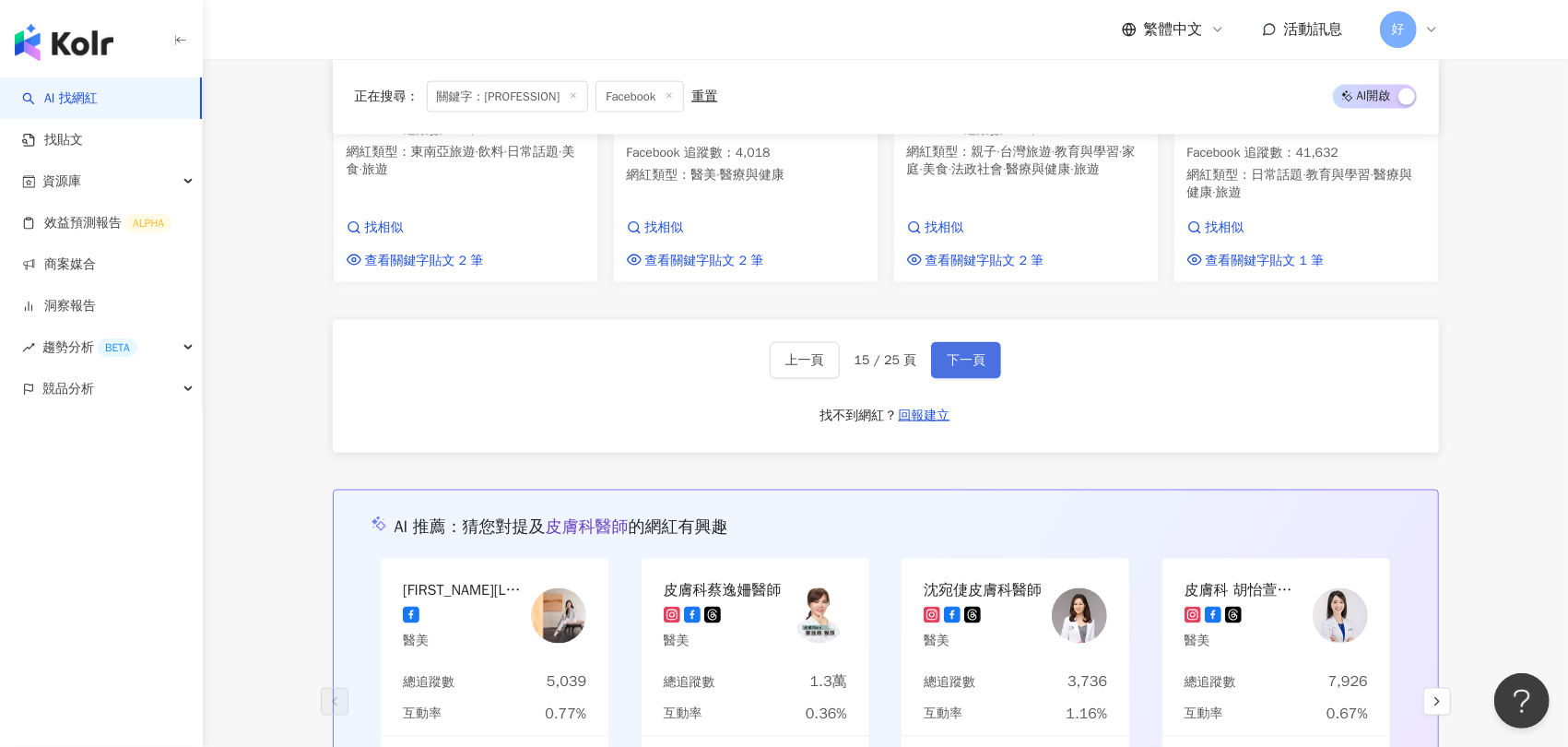 scroll, scrollTop: 1879, scrollLeft: 0, axis: vertical 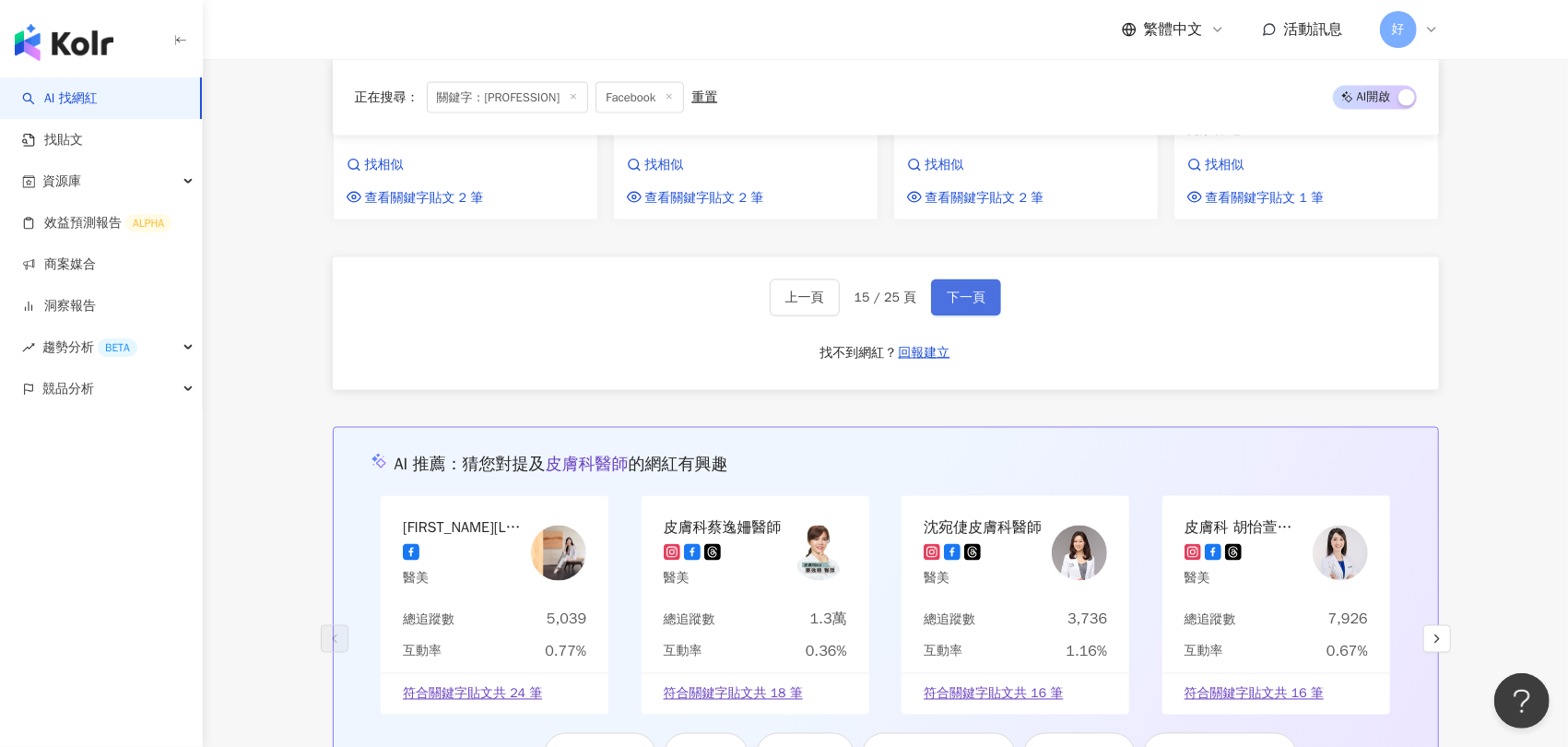 click on "下一頁" at bounding box center [966, 298] 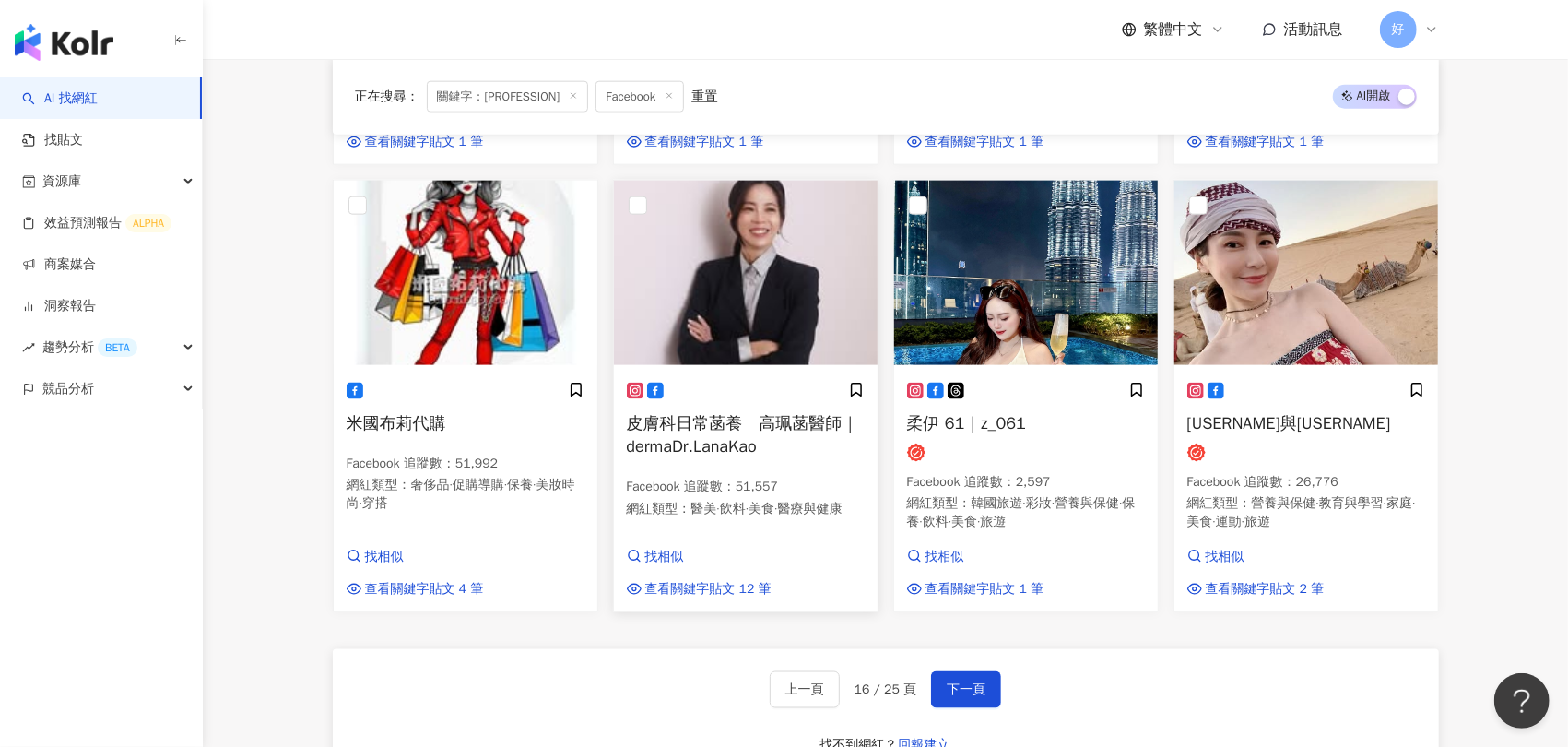 scroll, scrollTop: 1738, scrollLeft: 0, axis: vertical 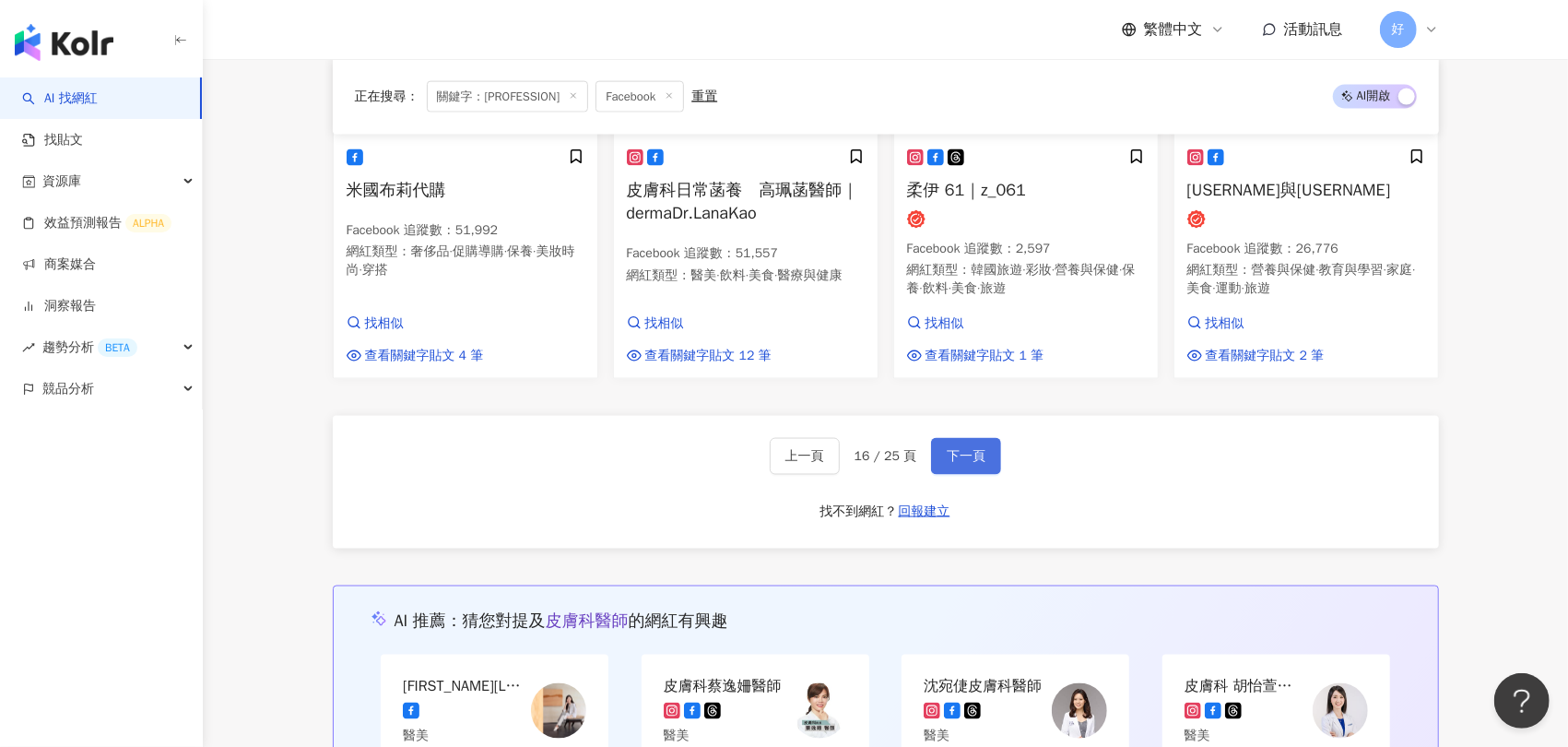click on "下一頁" at bounding box center (966, 456) 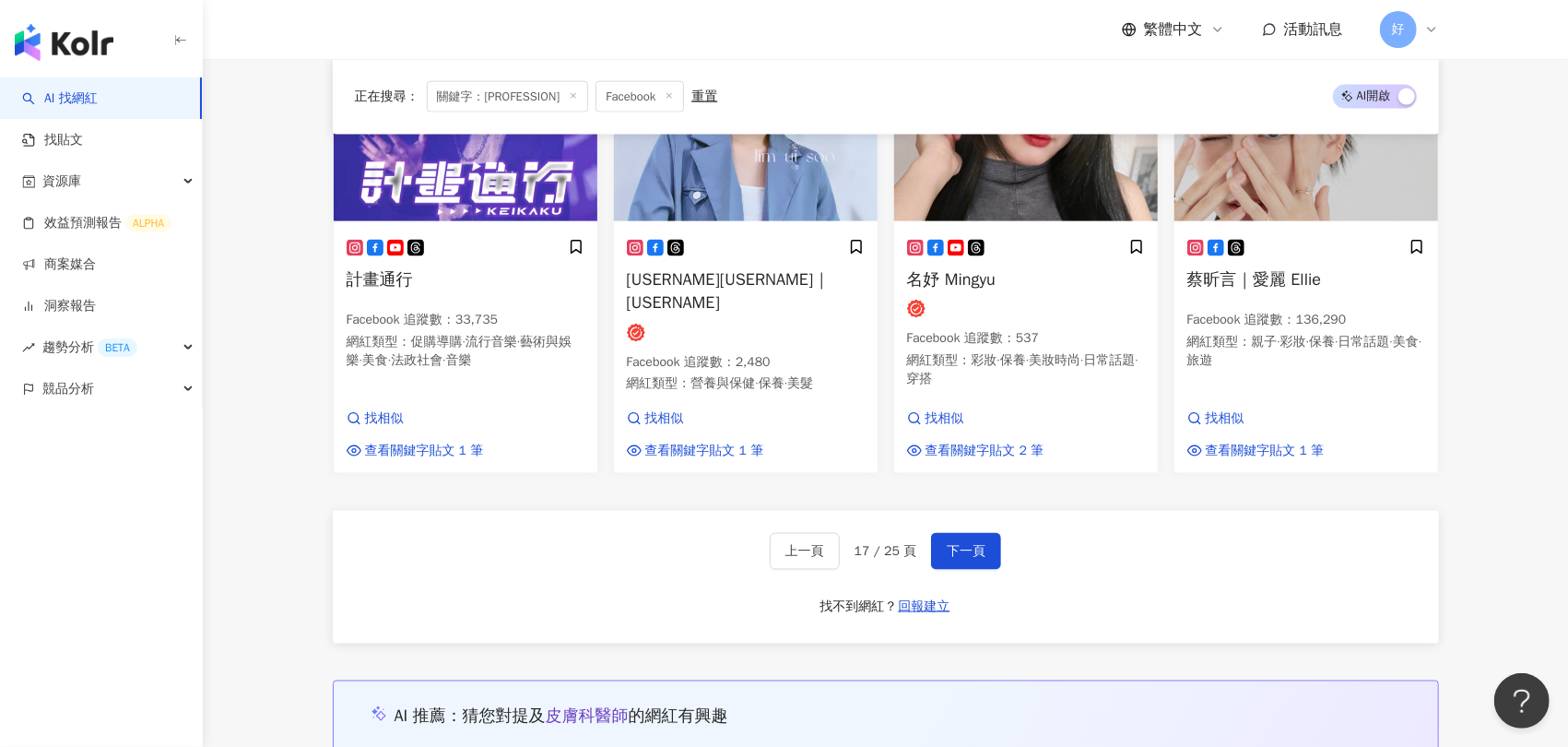 scroll, scrollTop: 1704, scrollLeft: 0, axis: vertical 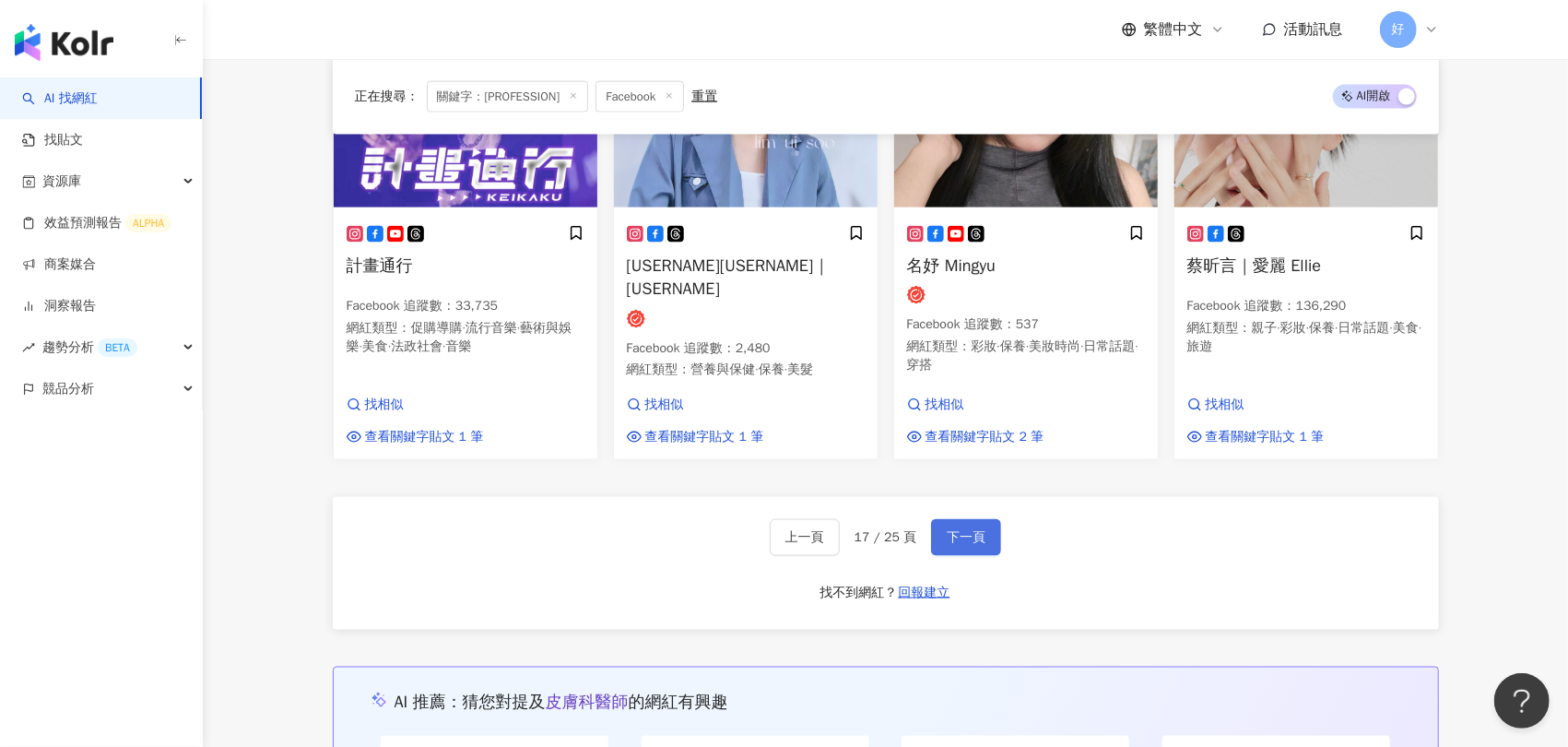 click on "下一頁" at bounding box center (966, 538) 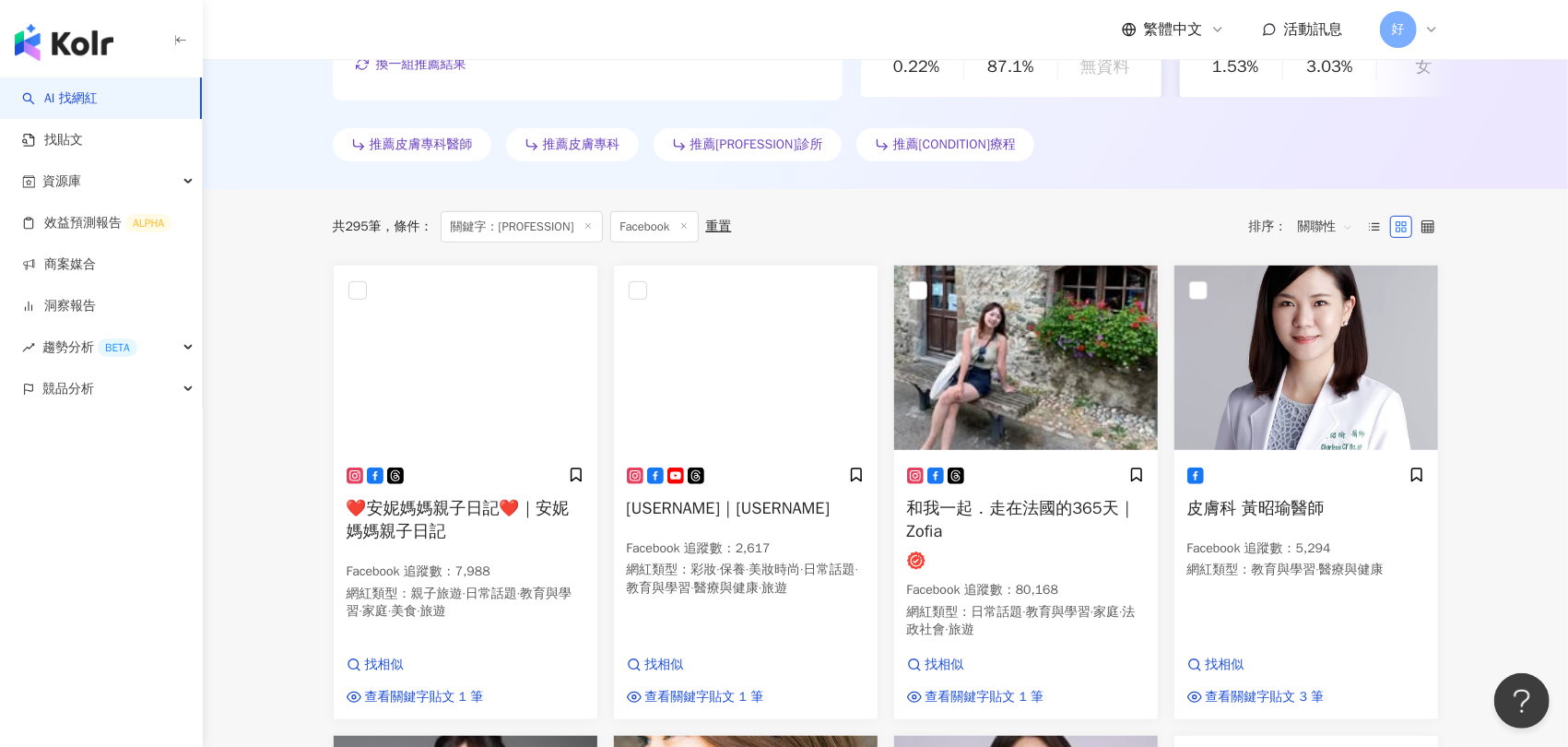 scroll, scrollTop: 509, scrollLeft: 0, axis: vertical 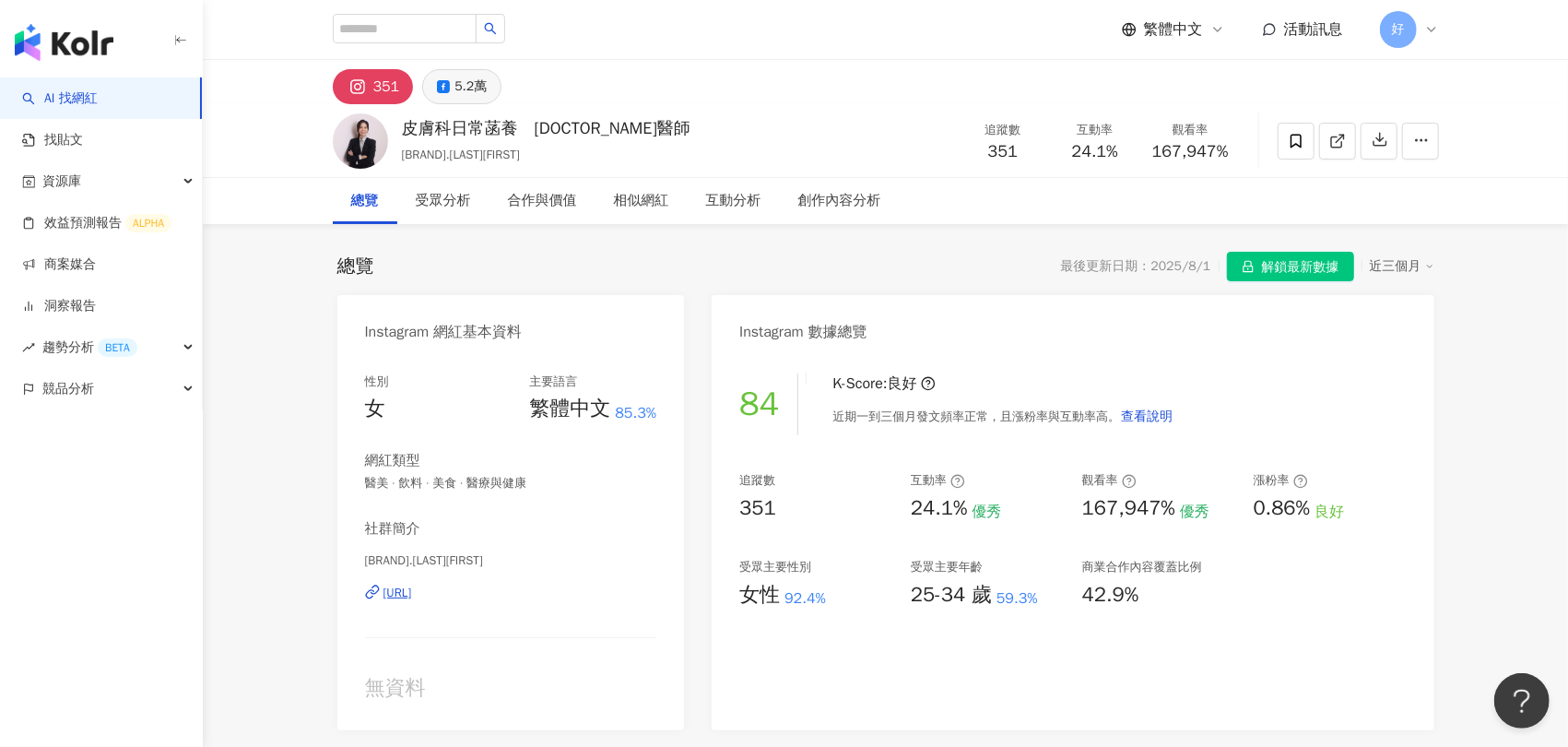 click on "5.2萬" at bounding box center [470, 87] 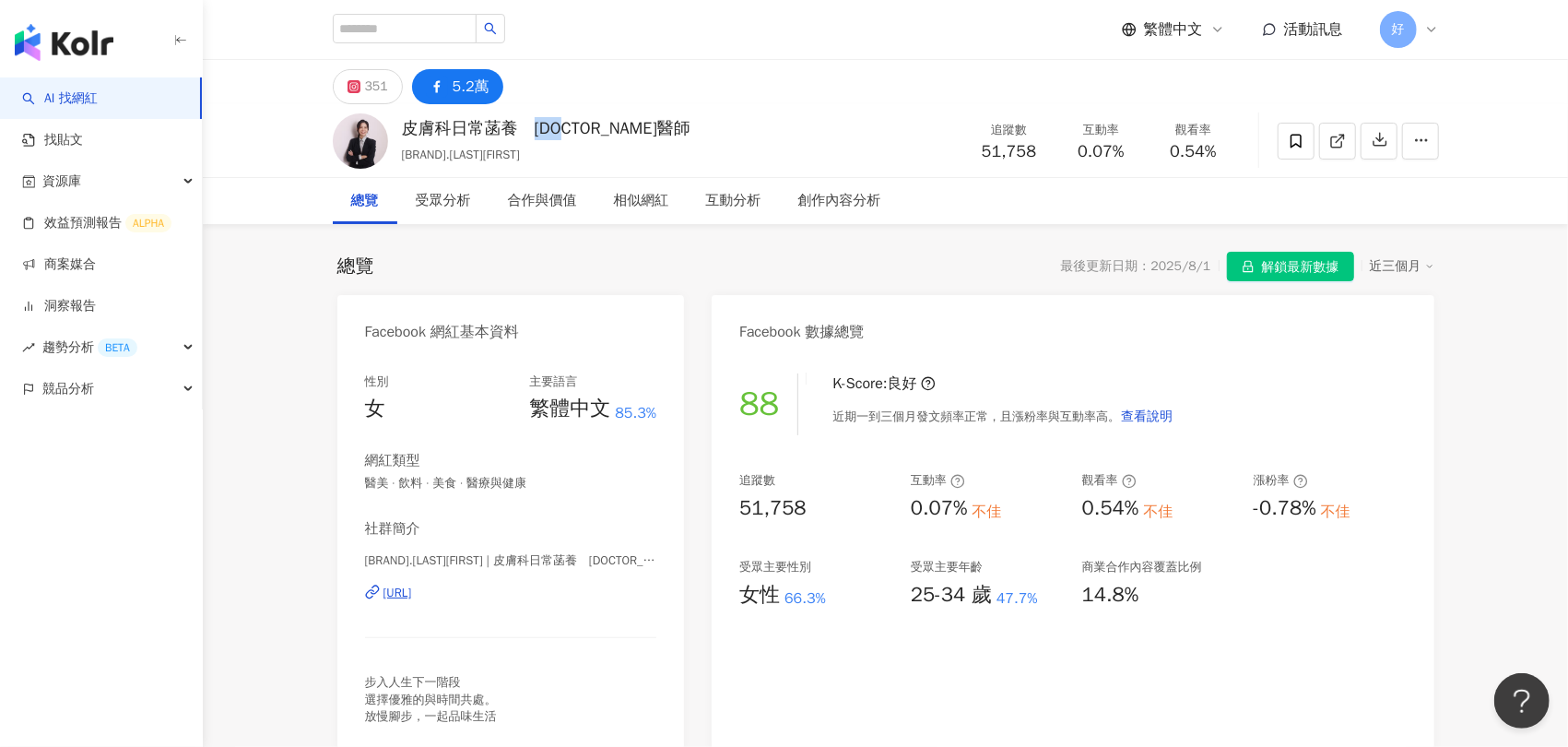 drag, startPoint x: 537, startPoint y: 130, endPoint x: 581, endPoint y: 130, distance: 44 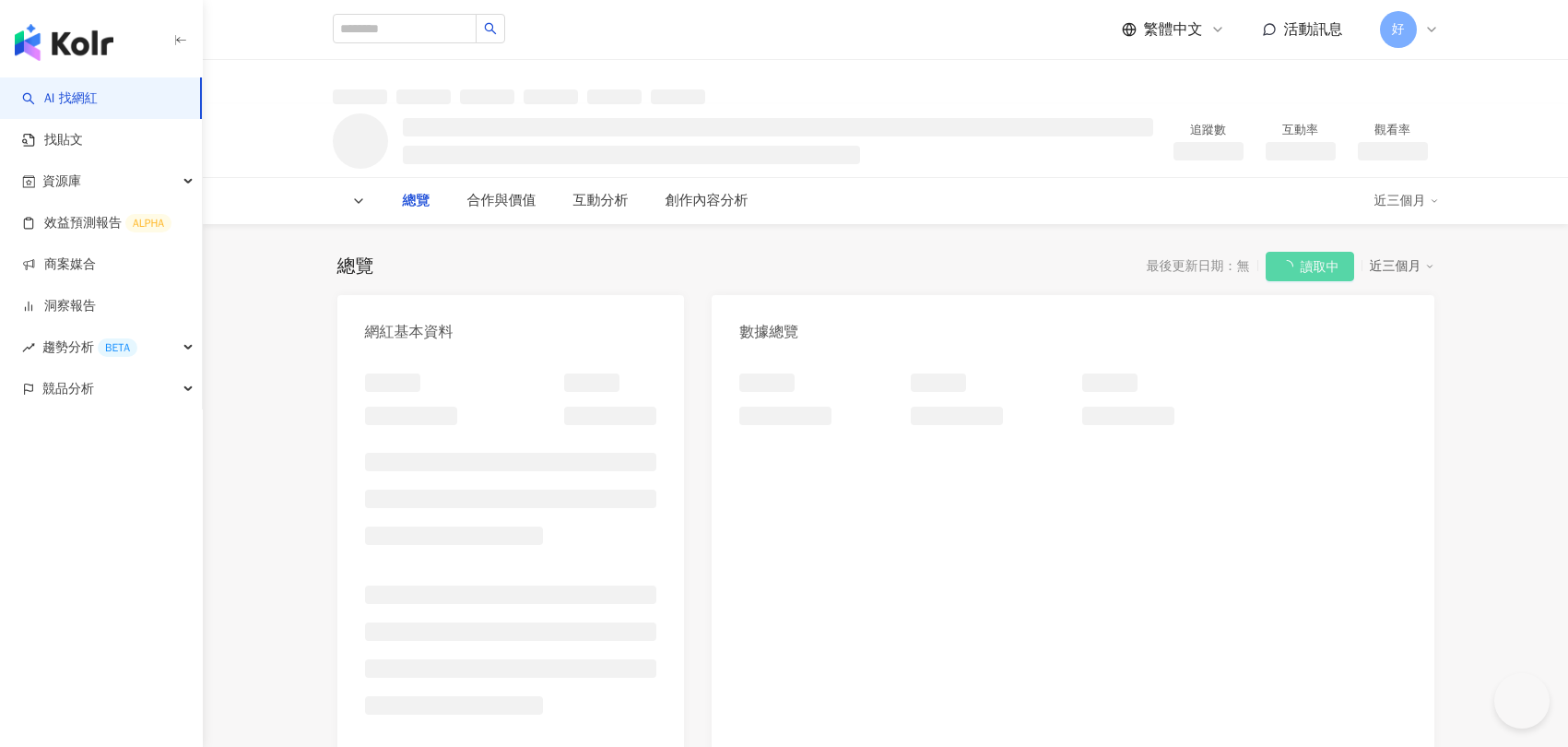 scroll, scrollTop: 0, scrollLeft: 0, axis: both 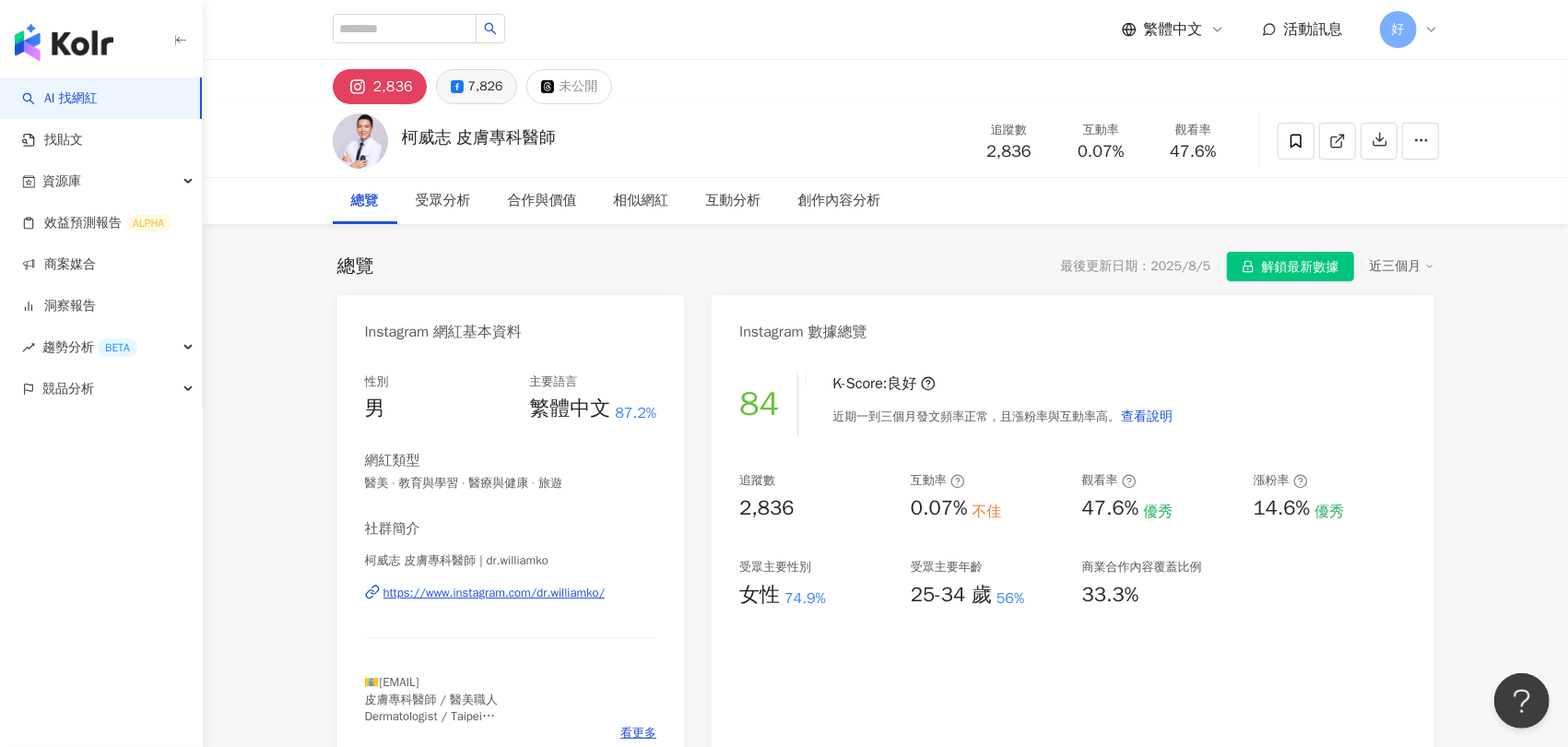 click on "7,826" at bounding box center (486, 87) 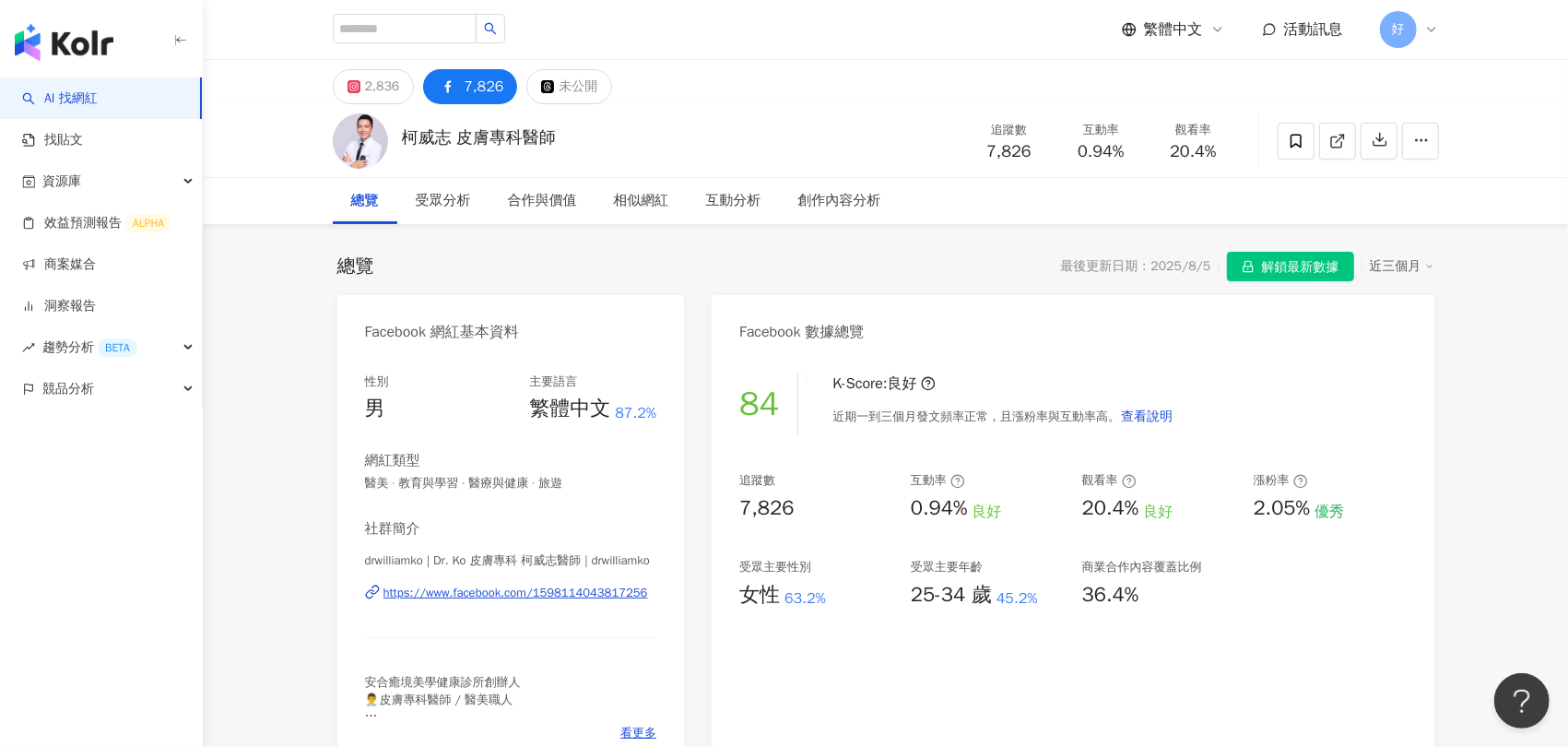 click on "drwilliamko | Dr. Ko 皮膚專科 柯威志醫師 | drwilliamko https://www.facebook.com/1598114043817256" at bounding box center [511, 606] 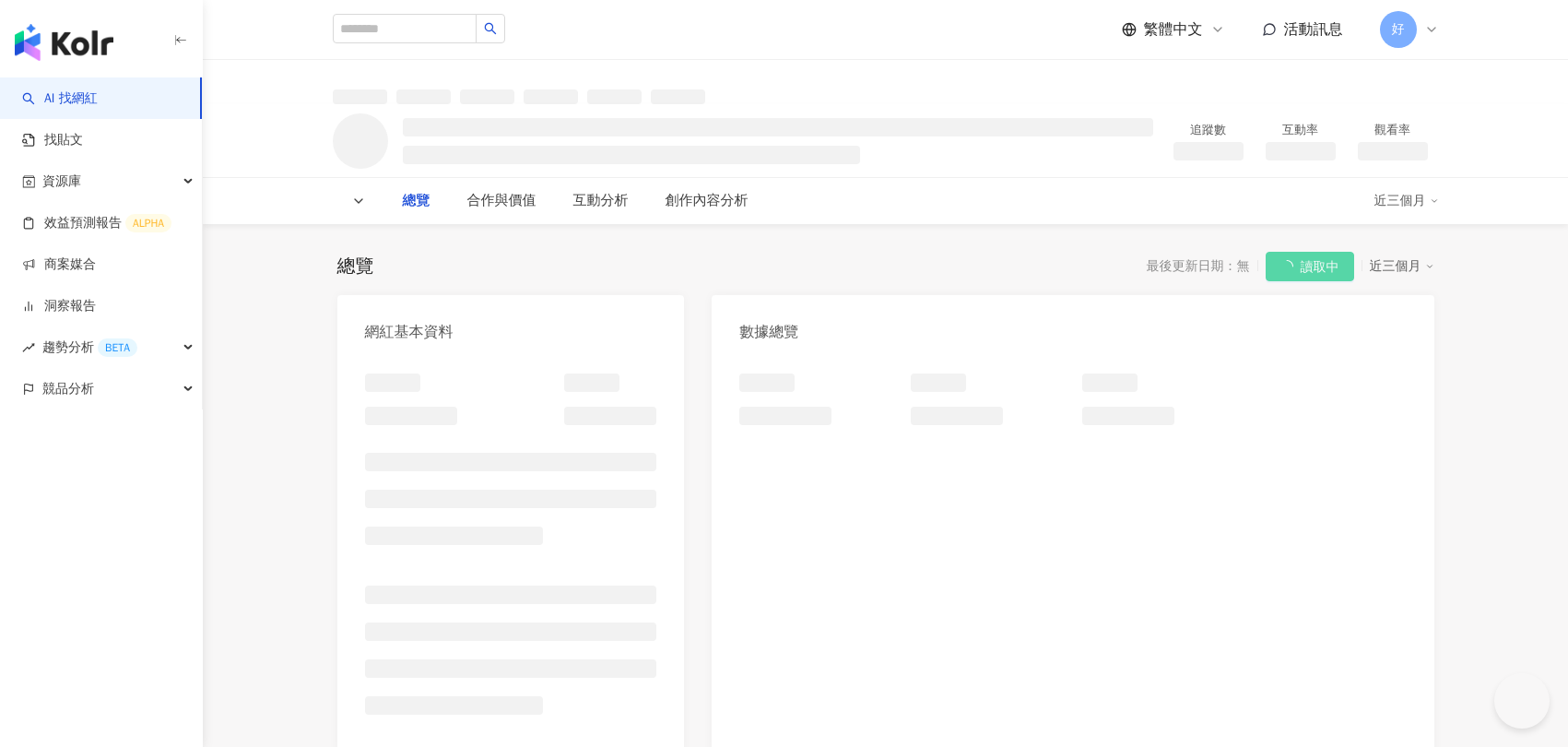 scroll, scrollTop: 0, scrollLeft: 0, axis: both 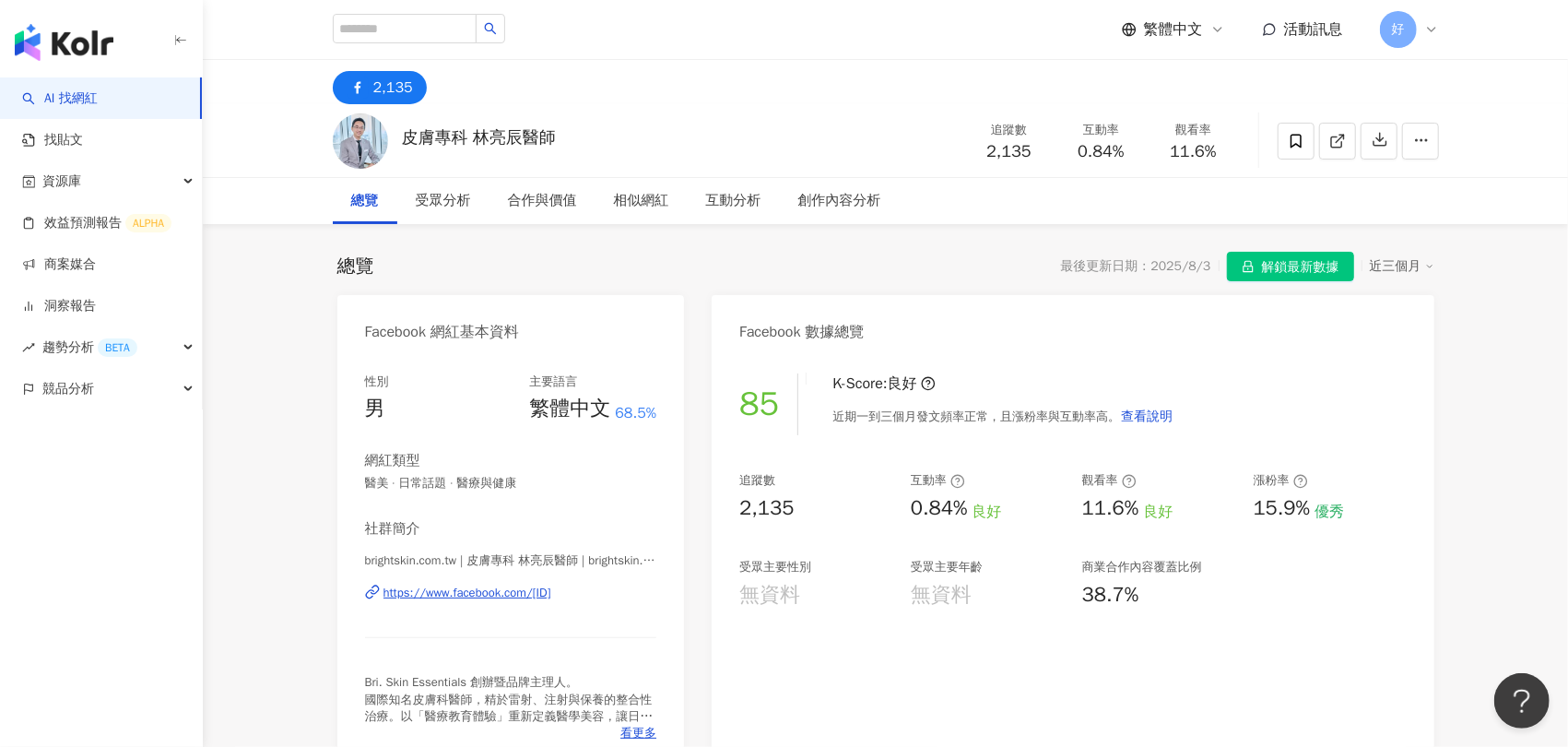 click on "https://www.facebook.com/1702353283335719" at bounding box center [467, 593] 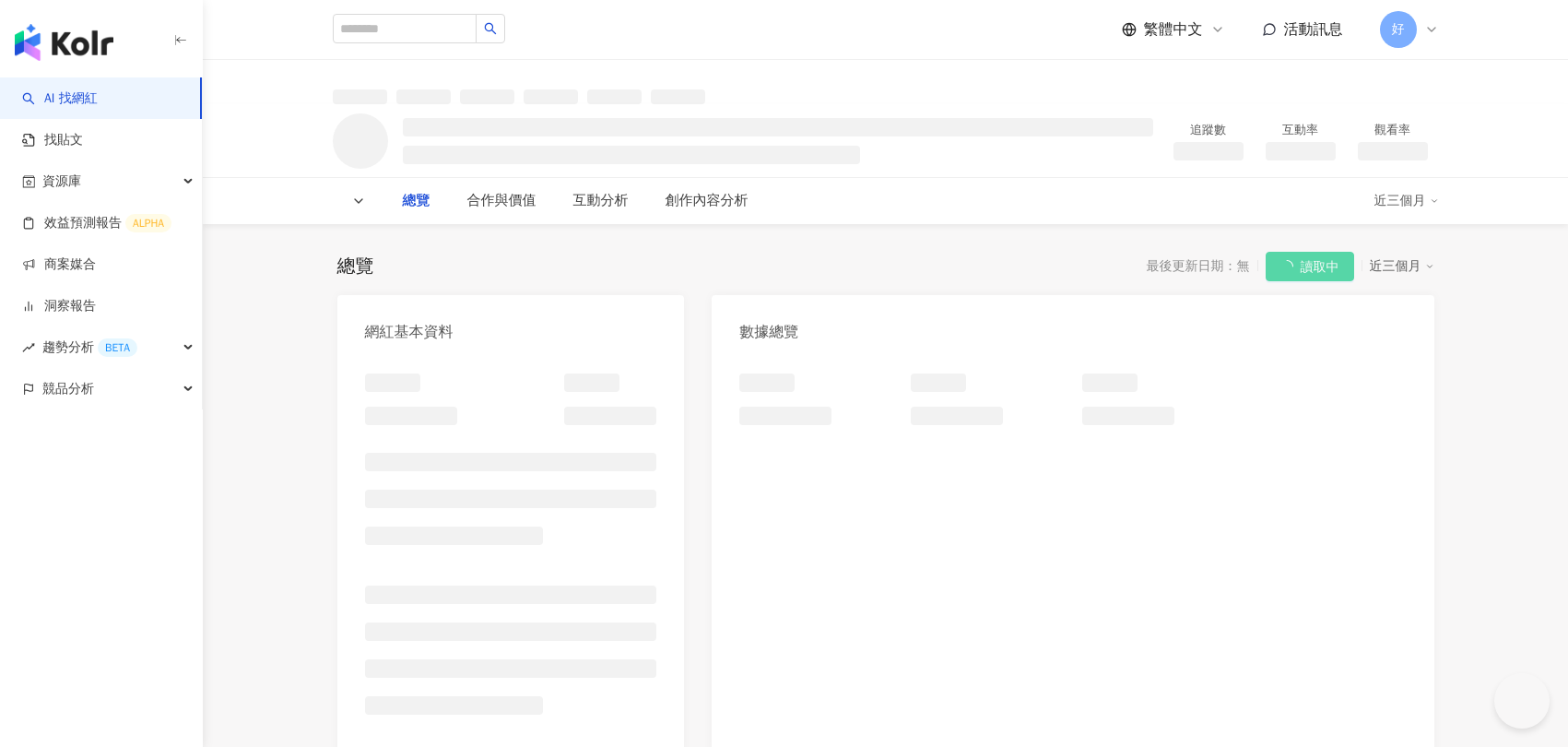 scroll, scrollTop: 0, scrollLeft: 0, axis: both 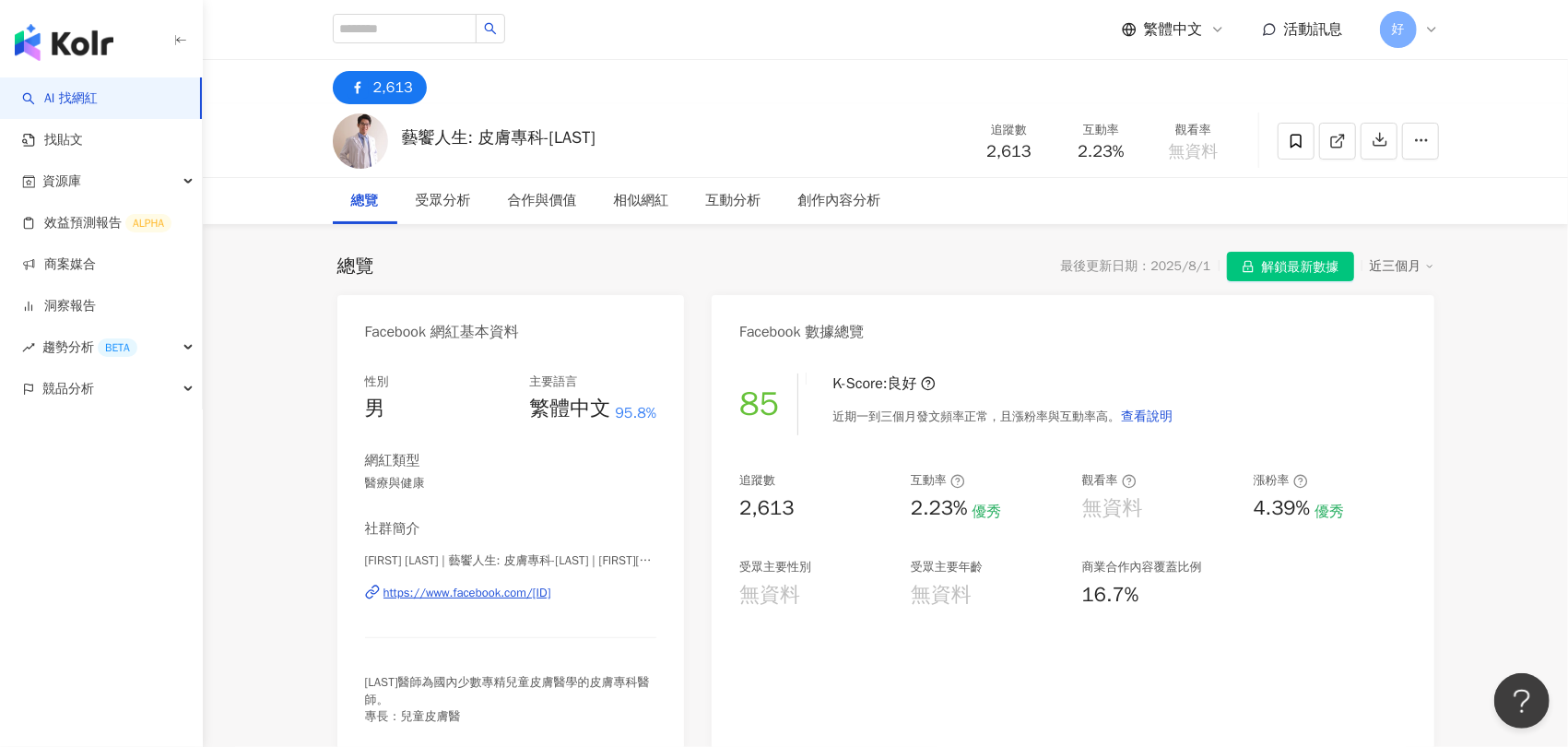 click on "https://www.facebook.com/1632681603720699" at bounding box center [467, 593] 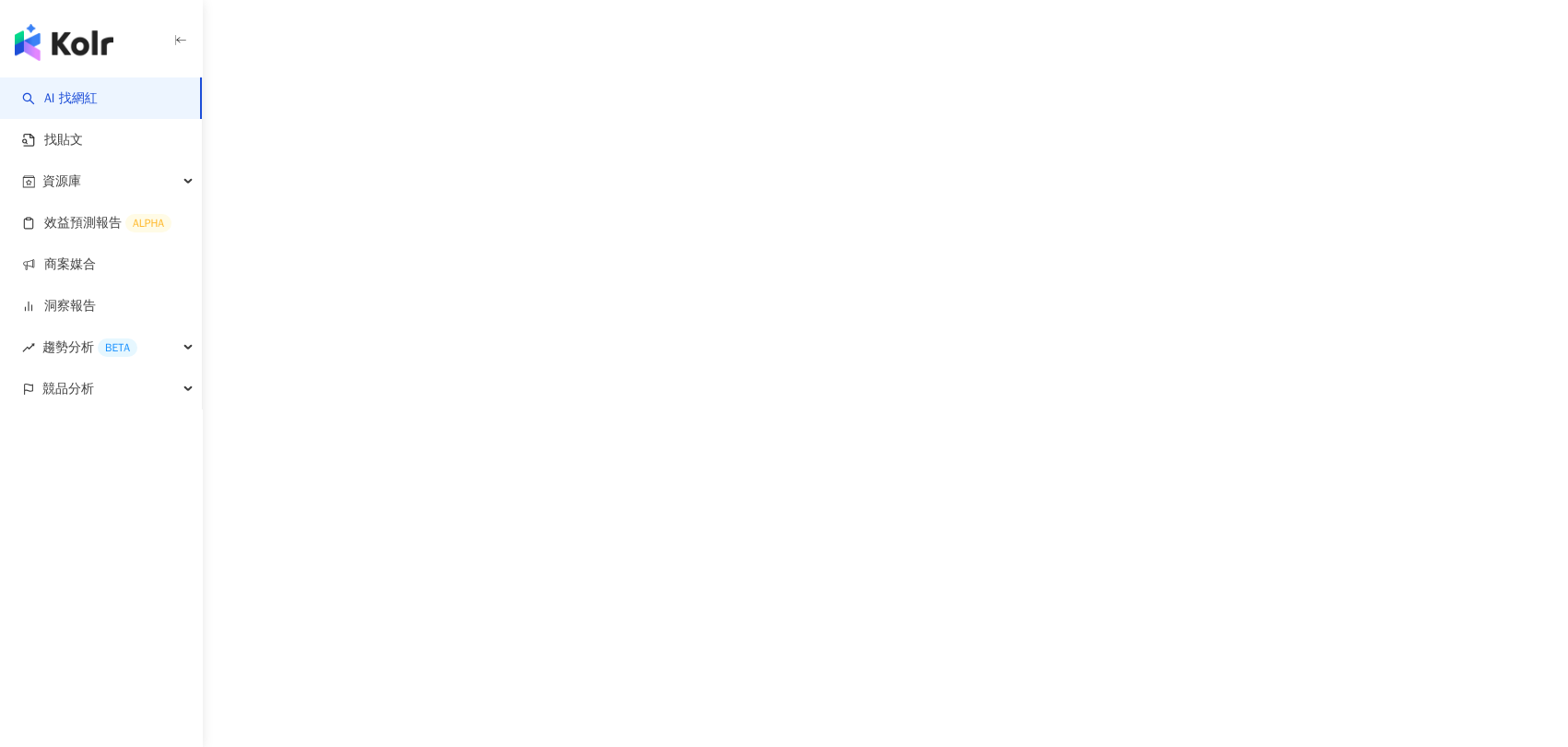scroll, scrollTop: 0, scrollLeft: 0, axis: both 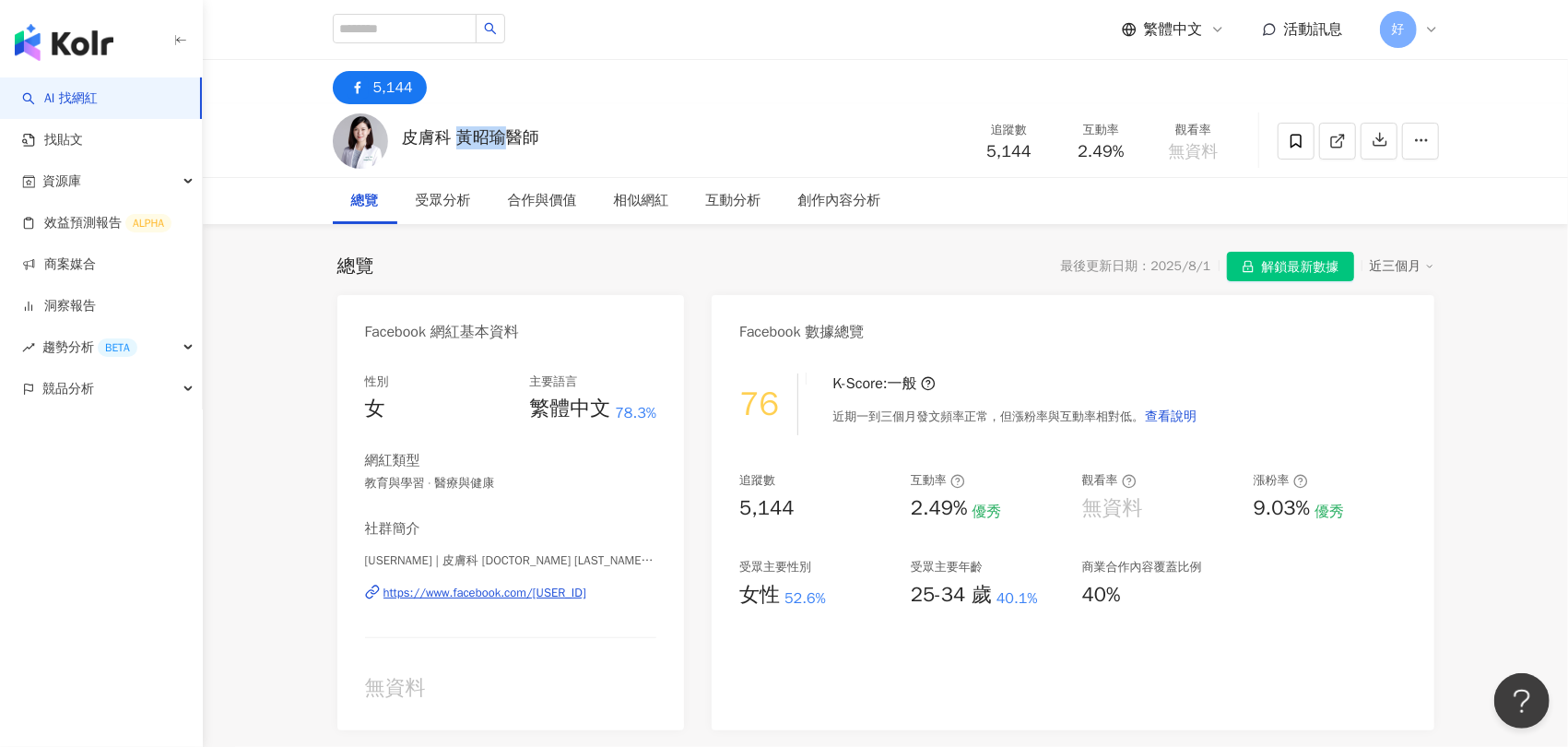 drag, startPoint x: 459, startPoint y: 136, endPoint x: 513, endPoint y: 143, distance: 54.451814 